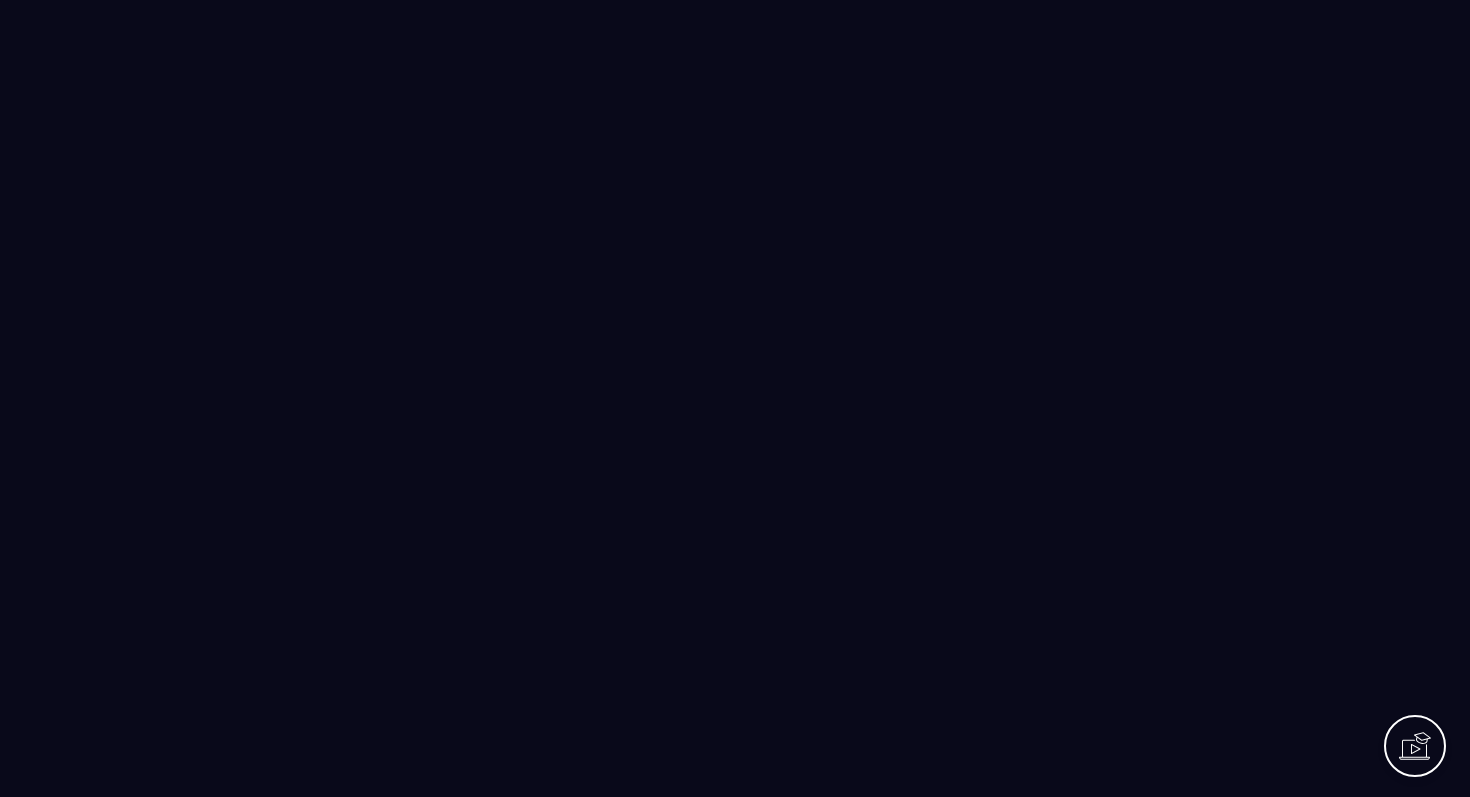 scroll, scrollTop: 0, scrollLeft: 0, axis: both 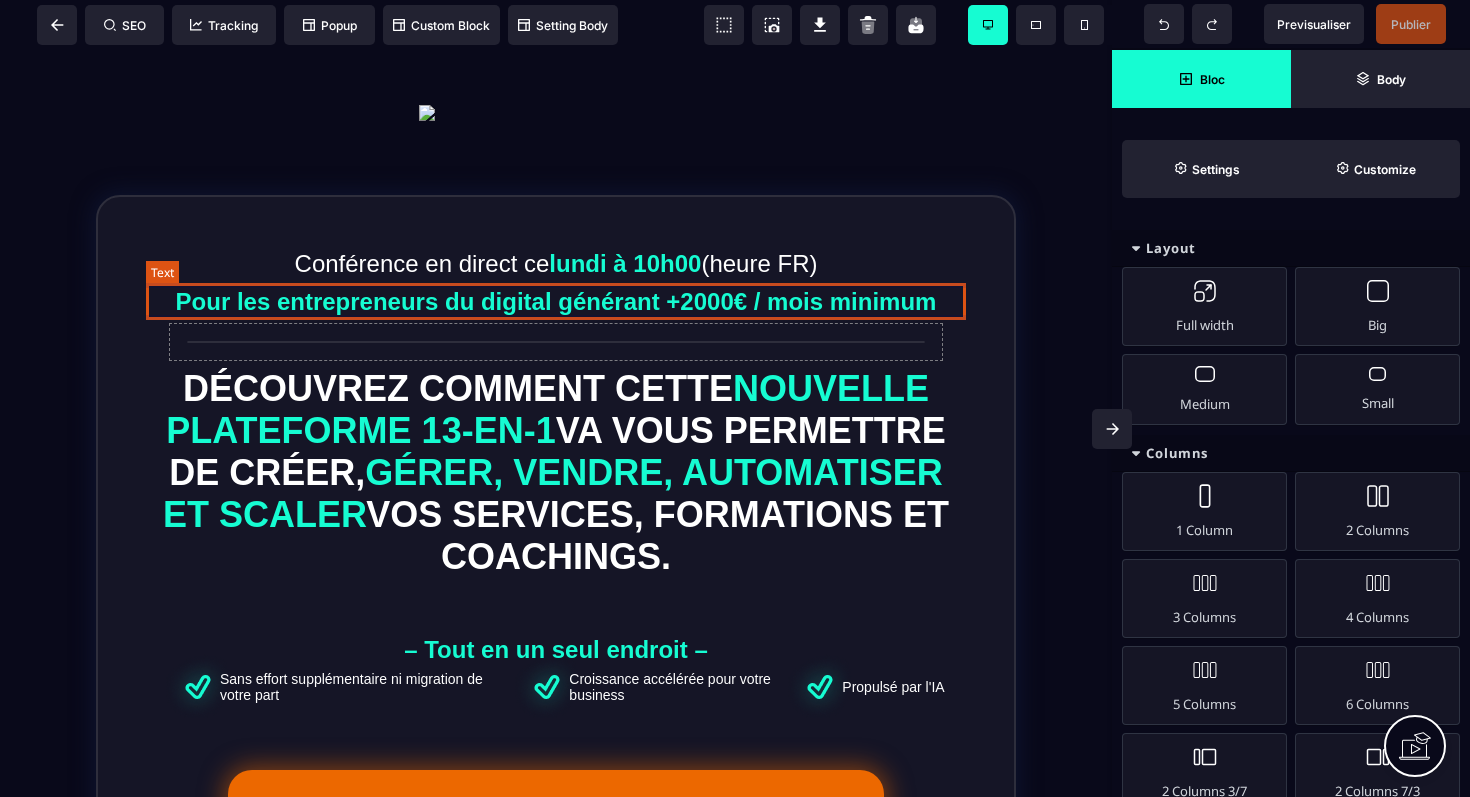 click on "Pour les entrepreneurs du digital générant +2000€ / mois minimum" at bounding box center (556, 302) 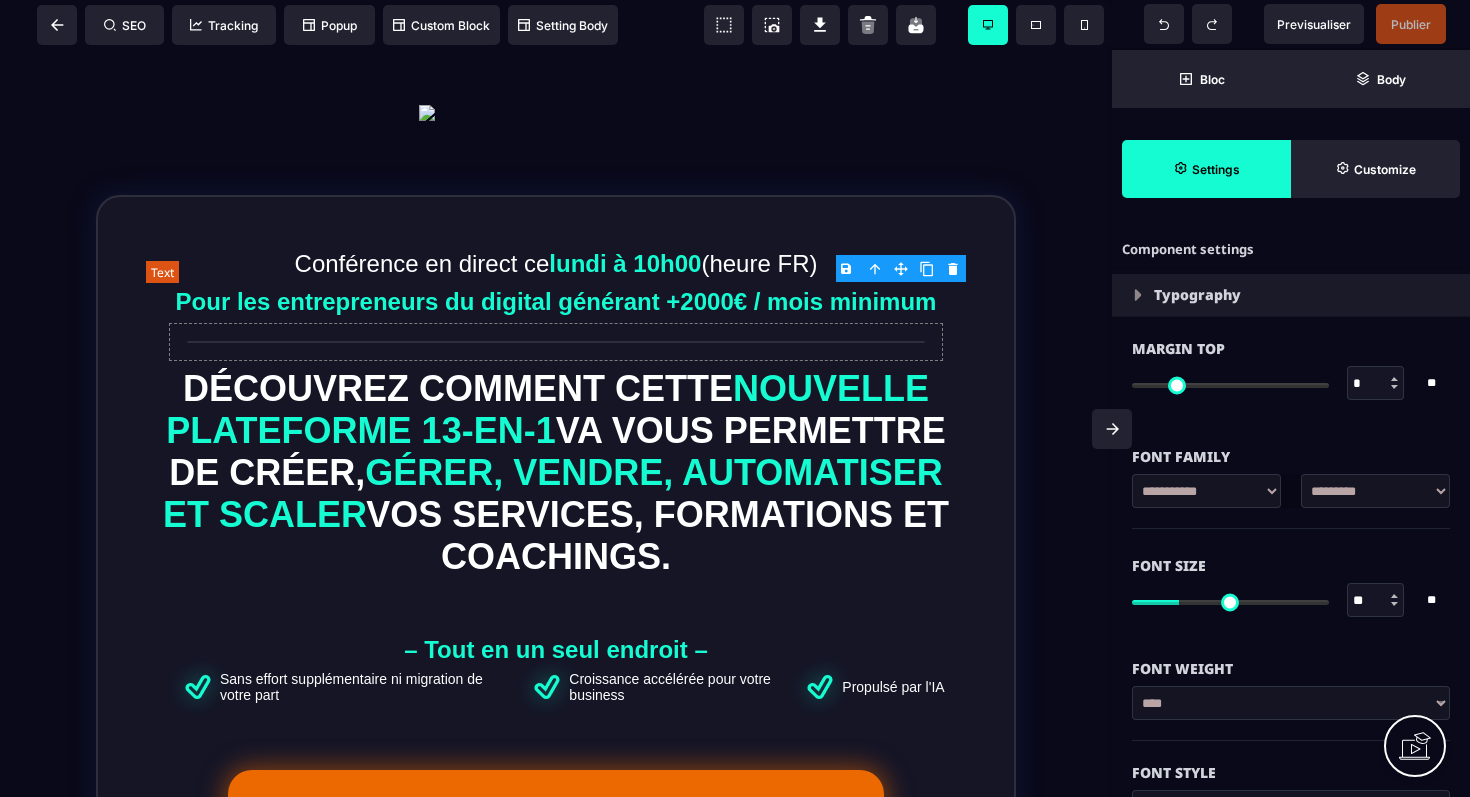 type on "*" 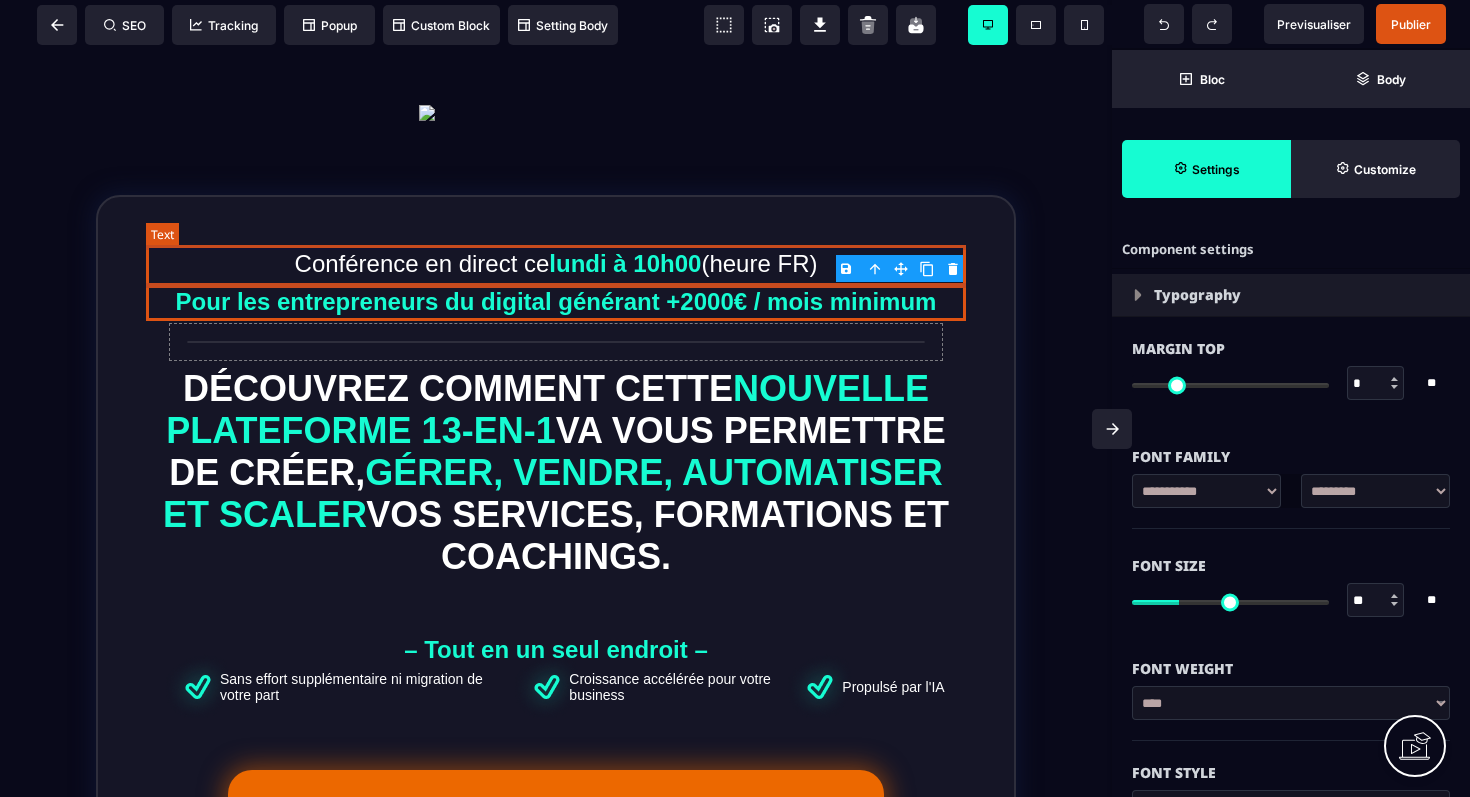 click on "Conférence en direct ce  lundi à [TIME]  (heure FR)" at bounding box center [556, 264] 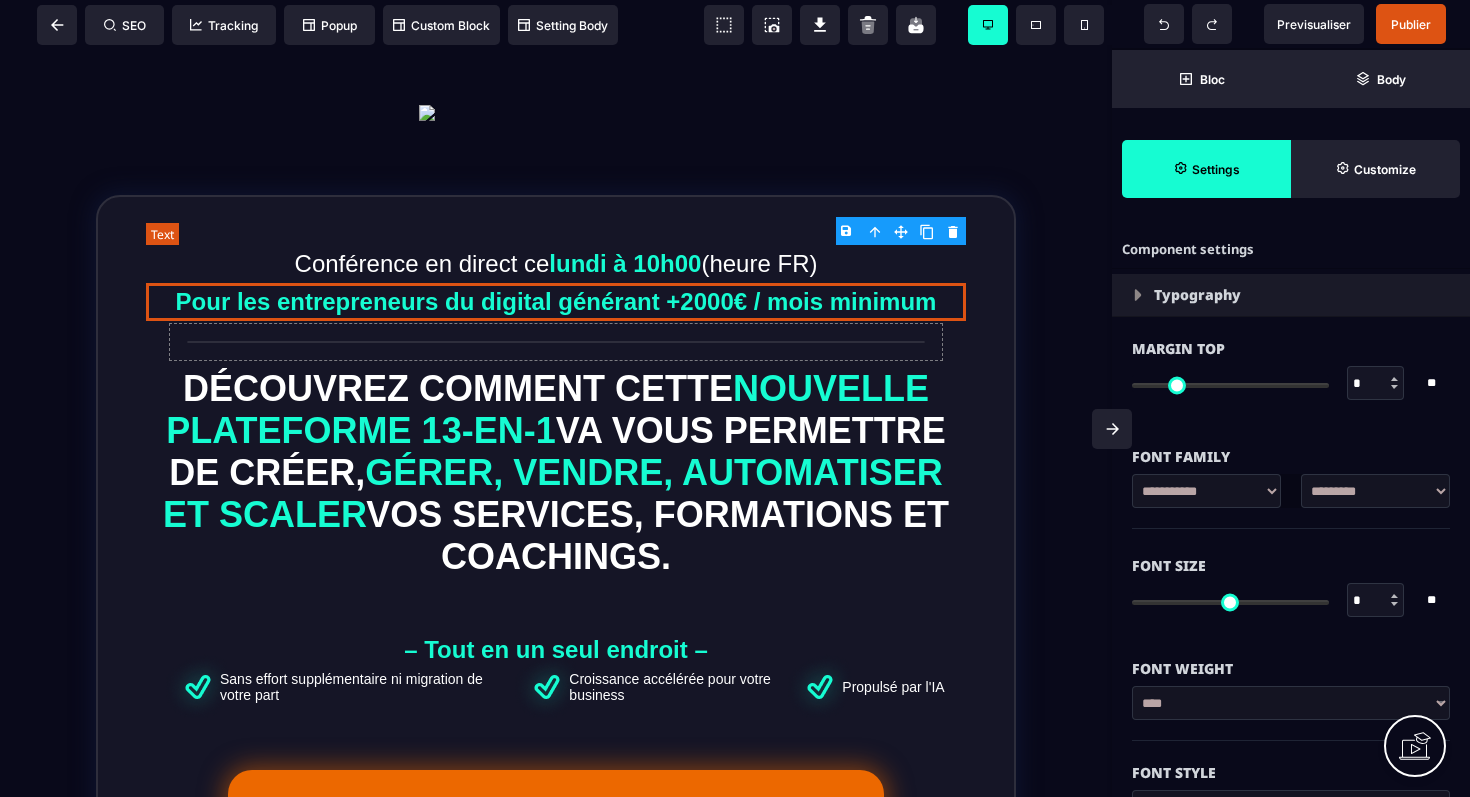 type on "*" 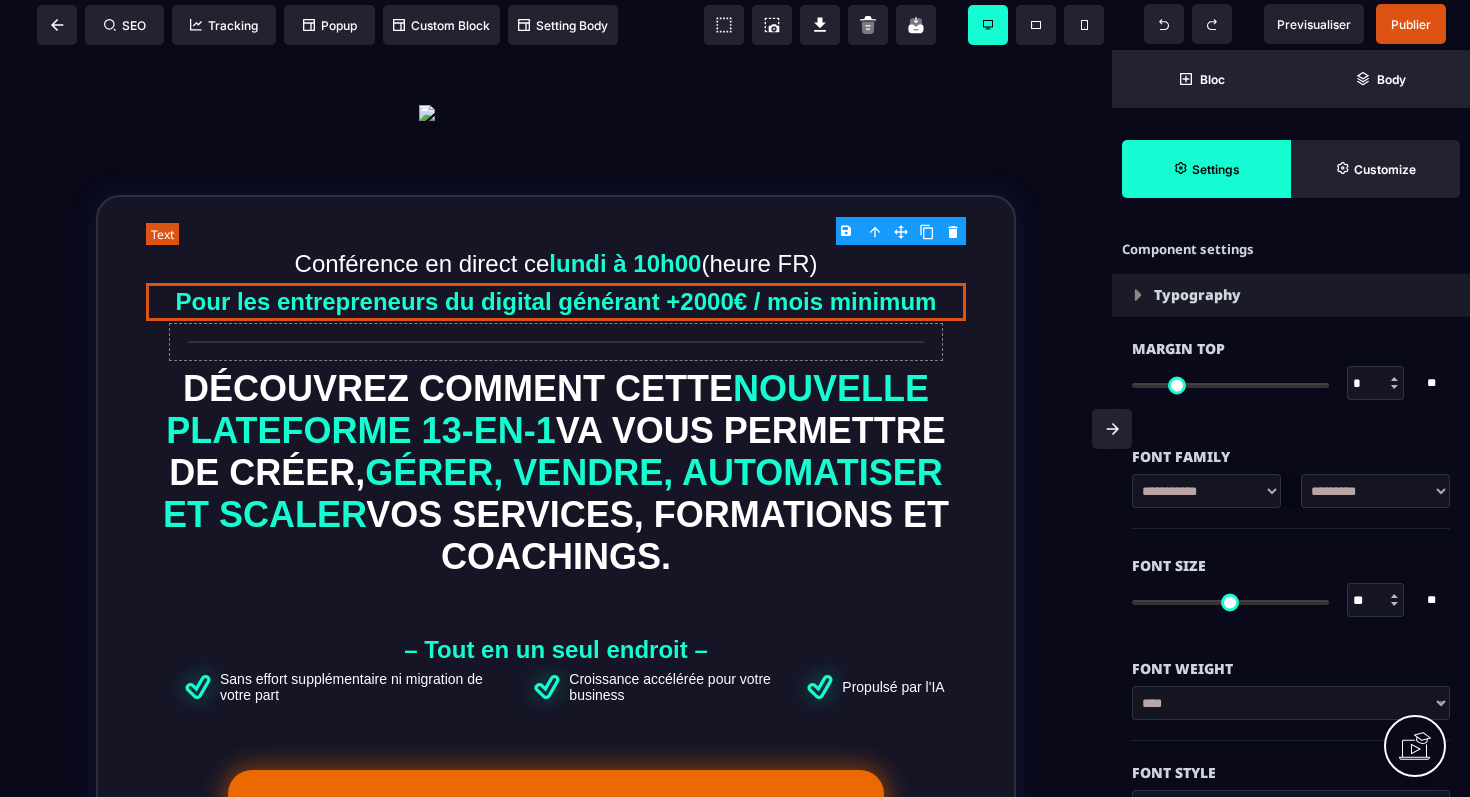 type on "***" 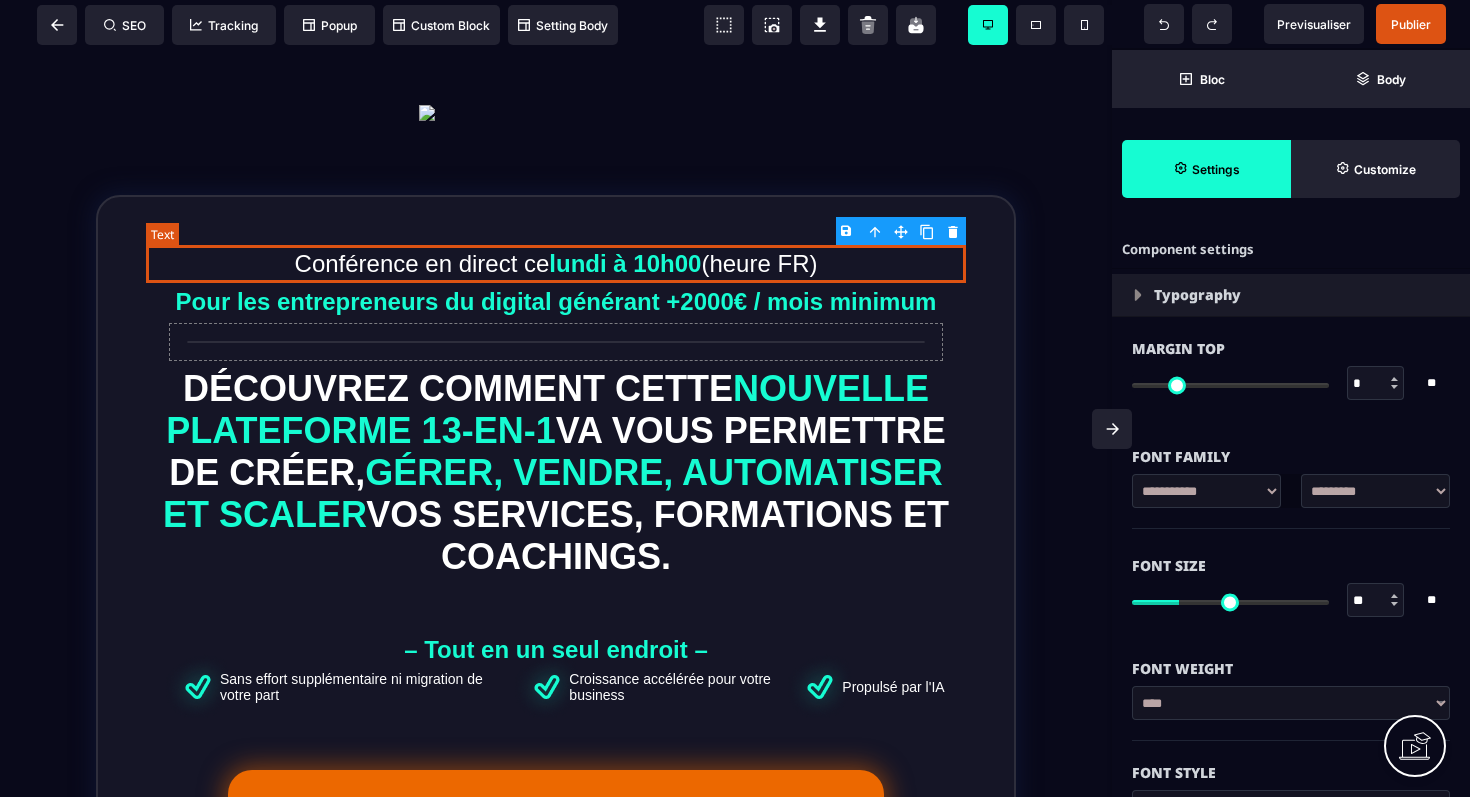 click on "Conférence en direct ce  lundi à [TIME]  (heure FR)" at bounding box center (556, 264) 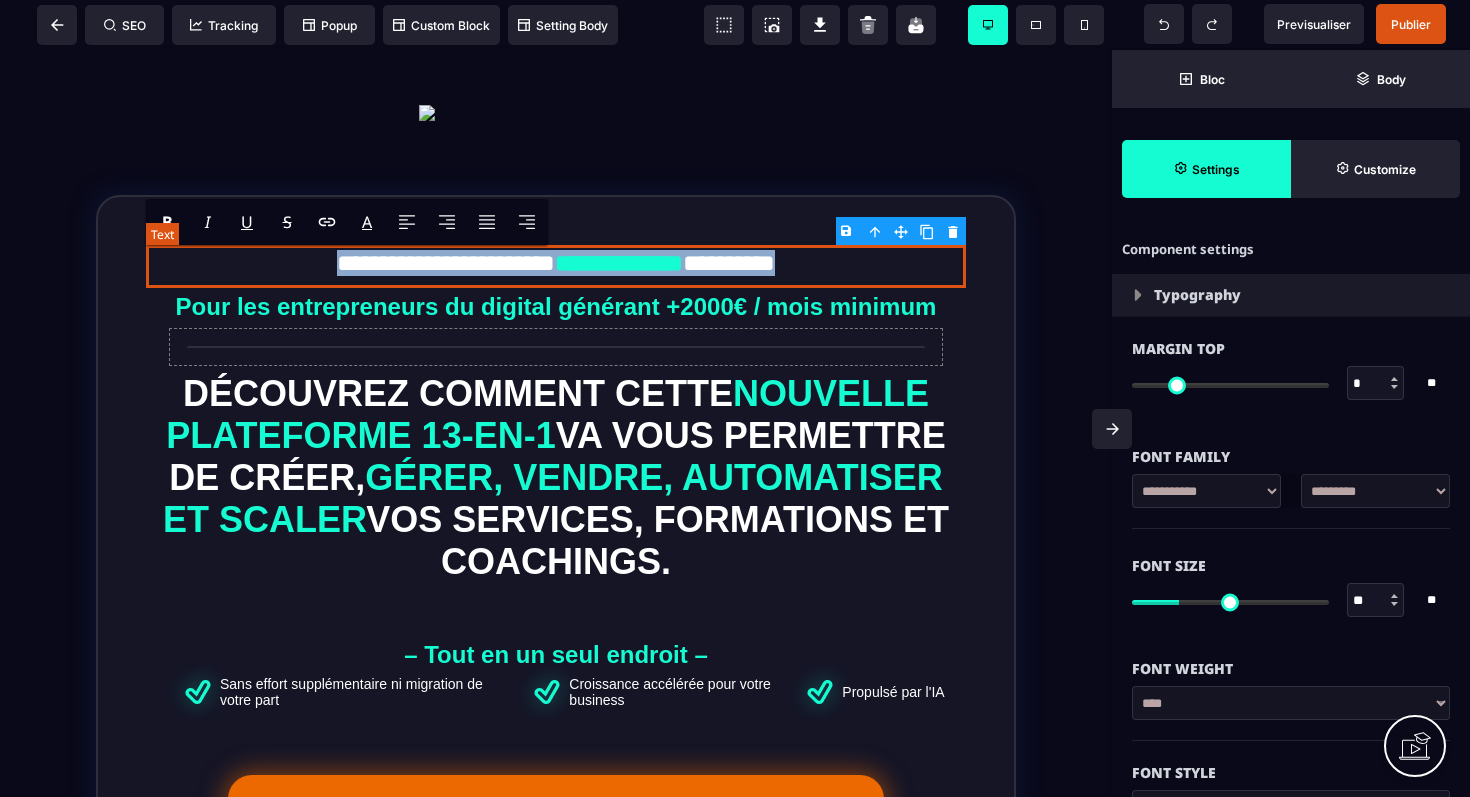 drag, startPoint x: 834, startPoint y: 269, endPoint x: 270, endPoint y: 261, distance: 564.05676 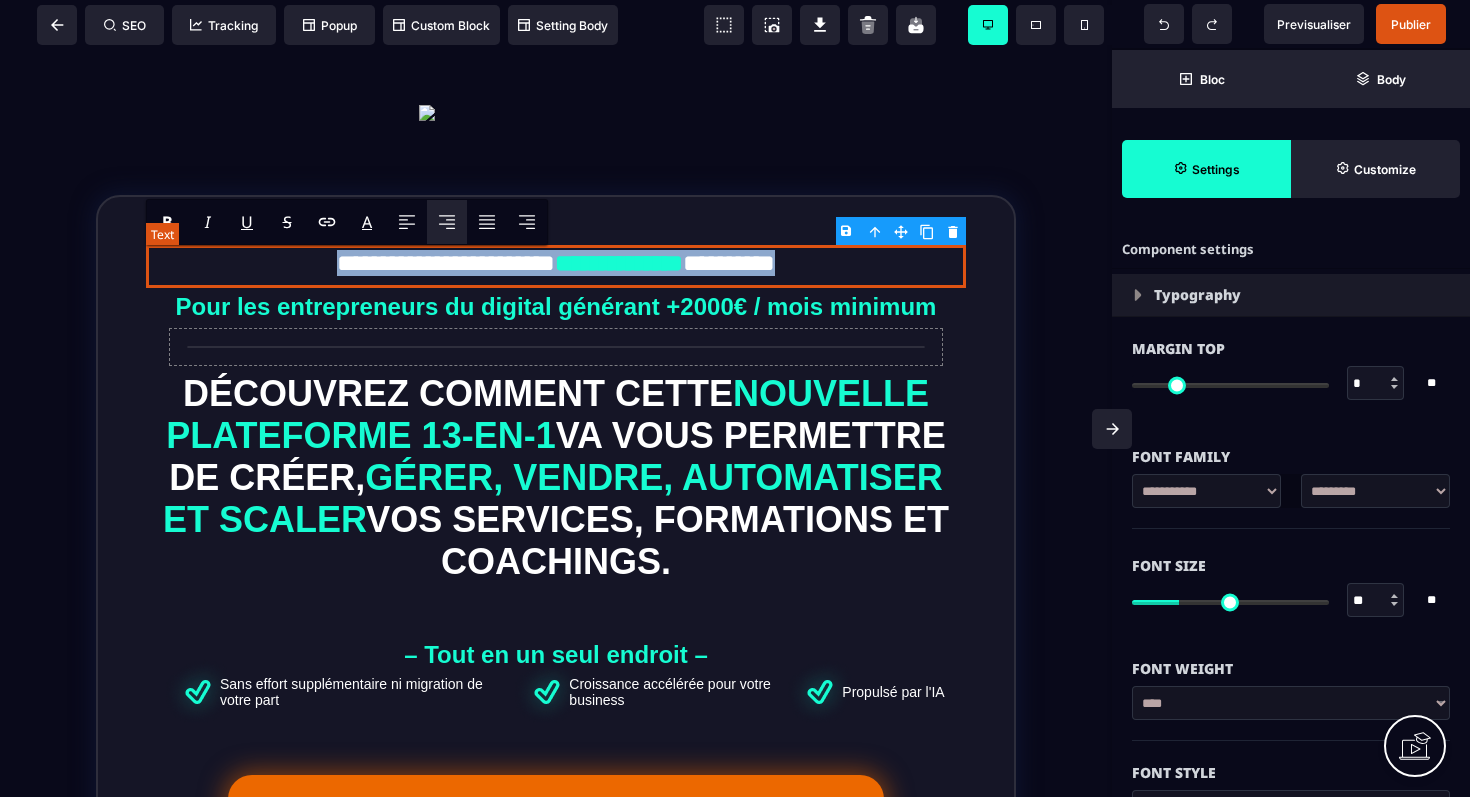 type 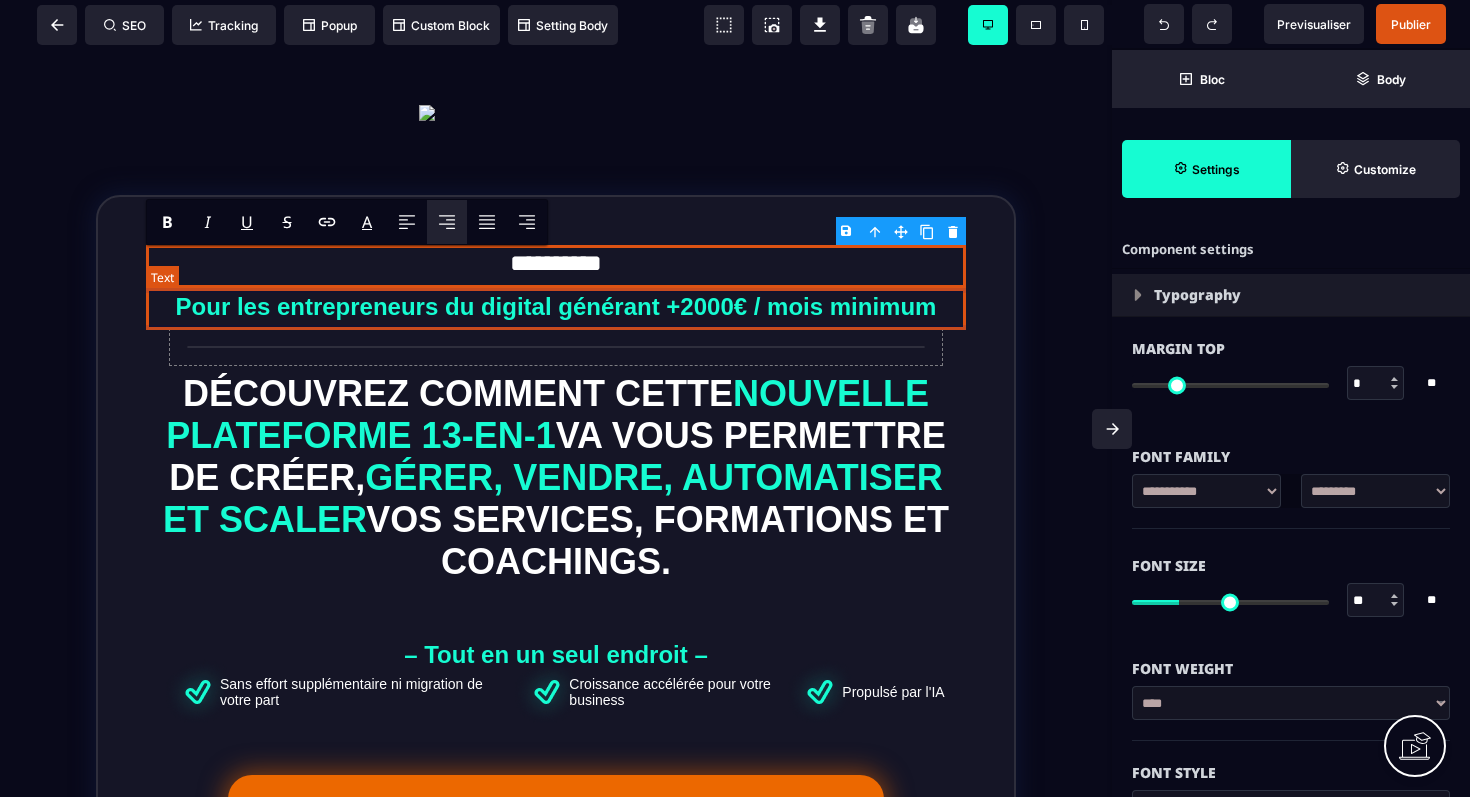 click on "Pour les entrepreneurs du digital générant +2000€ / mois minimum" at bounding box center [556, 307] 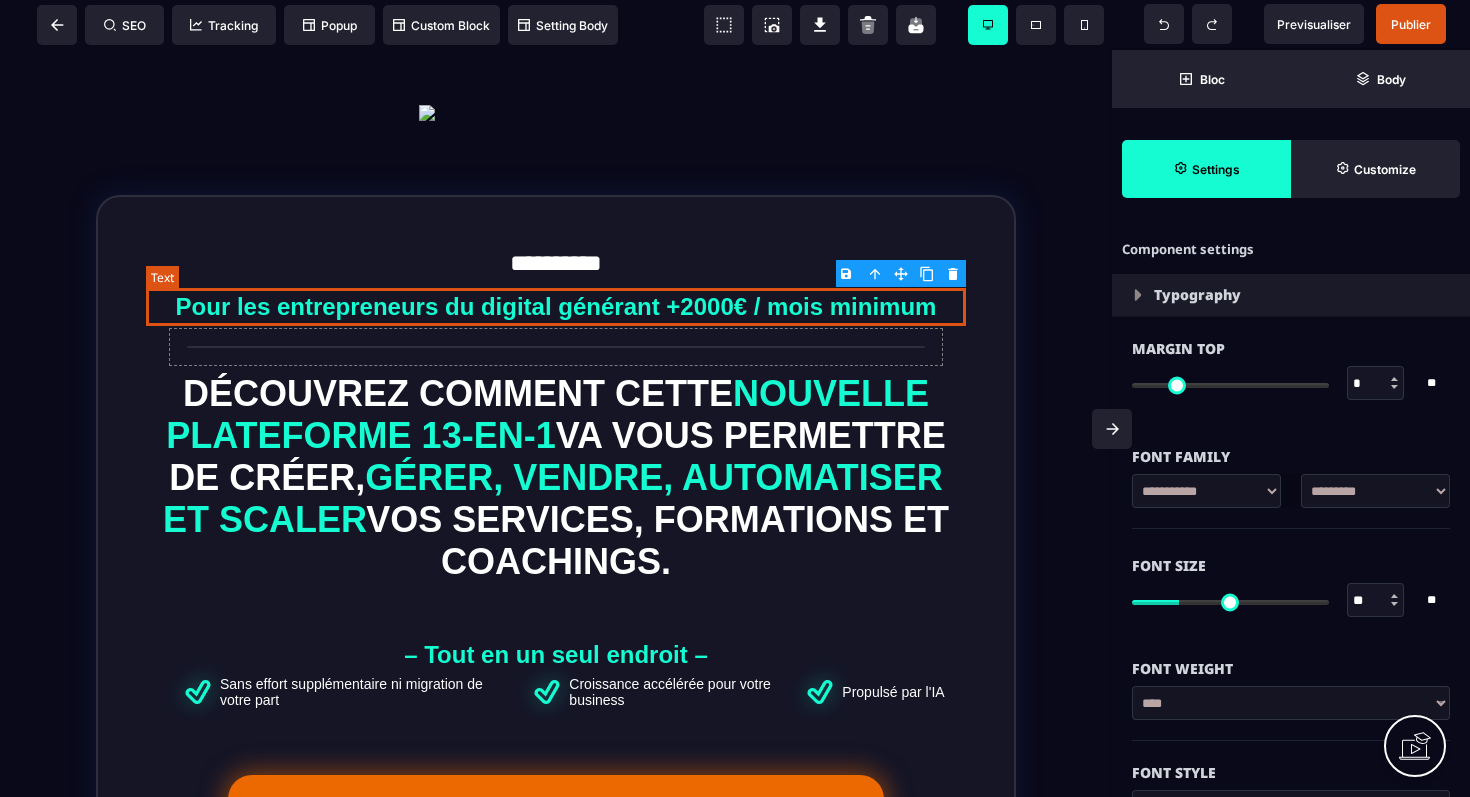 click on "Pour les entrepreneurs du digital générant +2000€ / mois minimum" at bounding box center [556, 307] 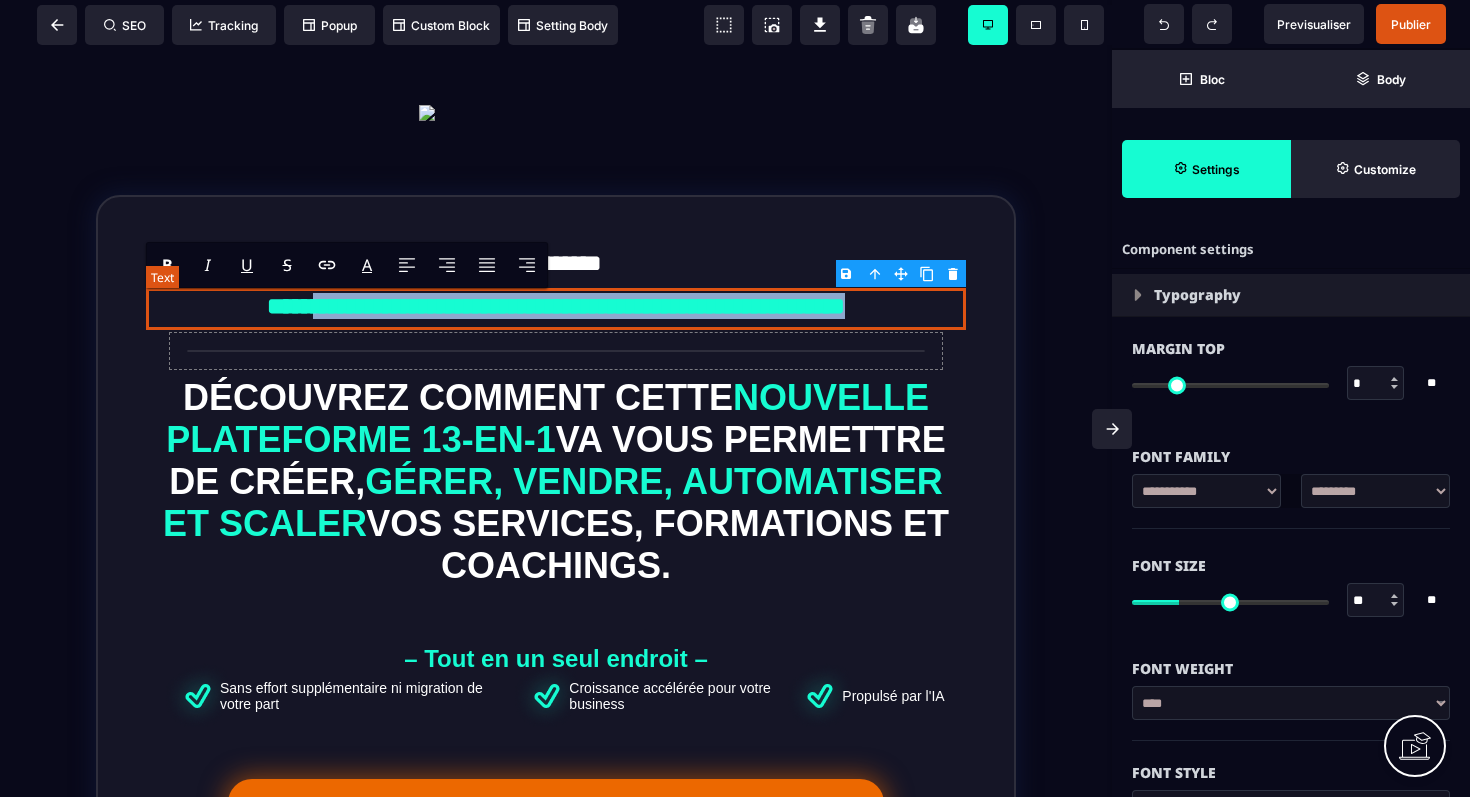 drag, startPoint x: 951, startPoint y: 304, endPoint x: 217, endPoint y: 321, distance: 734.19684 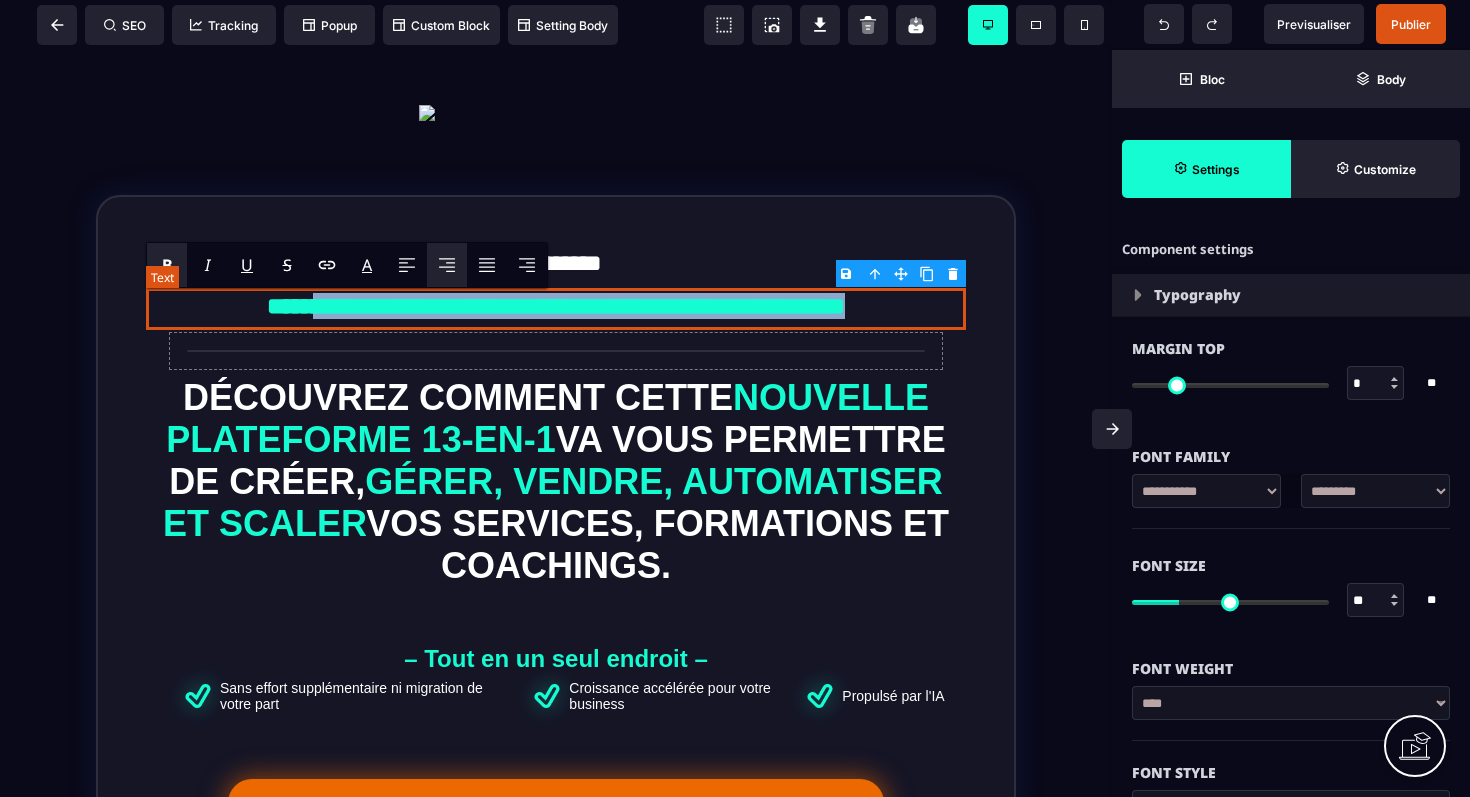 type 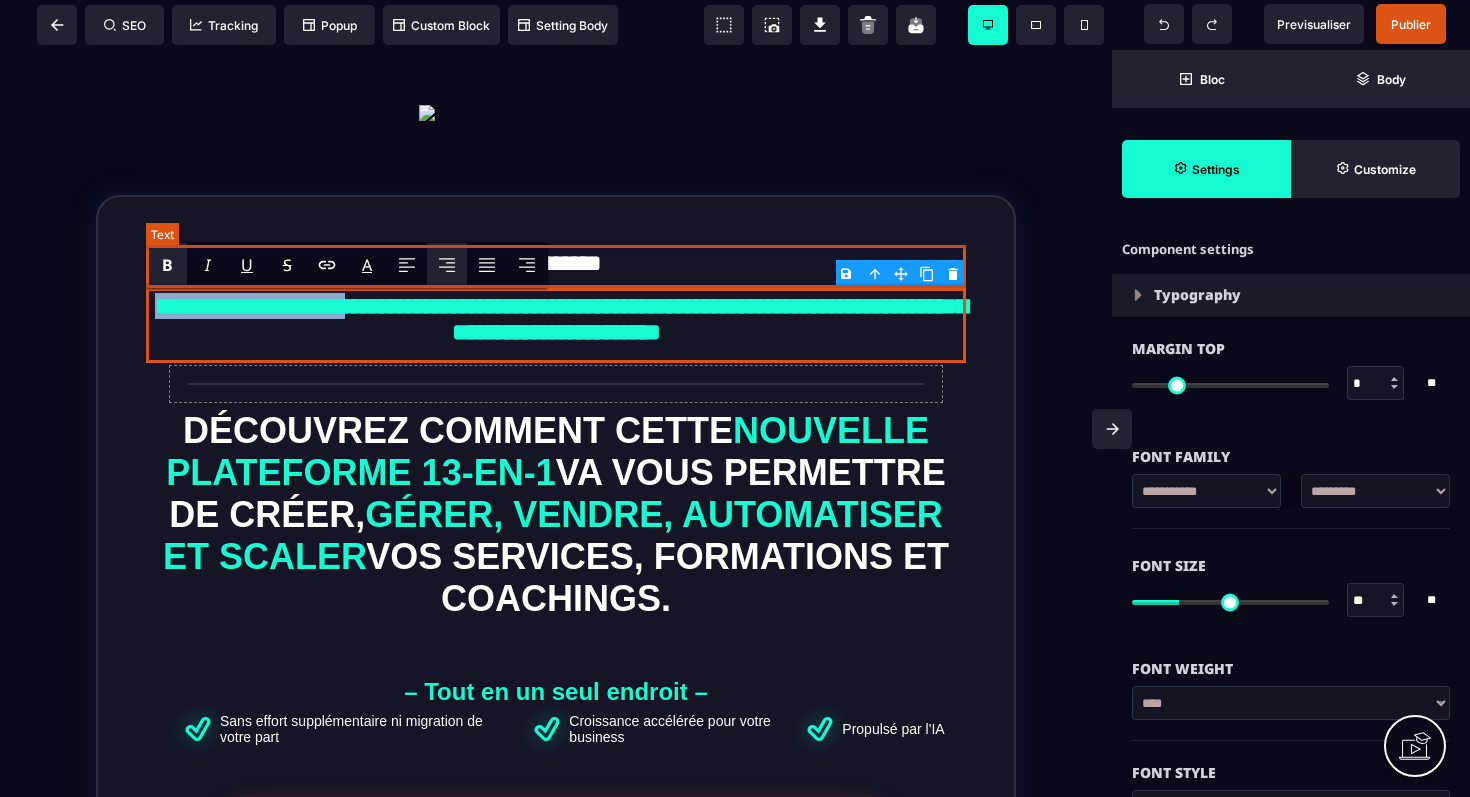 drag, startPoint x: 455, startPoint y: 307, endPoint x: 220, endPoint y: 286, distance: 235.93643 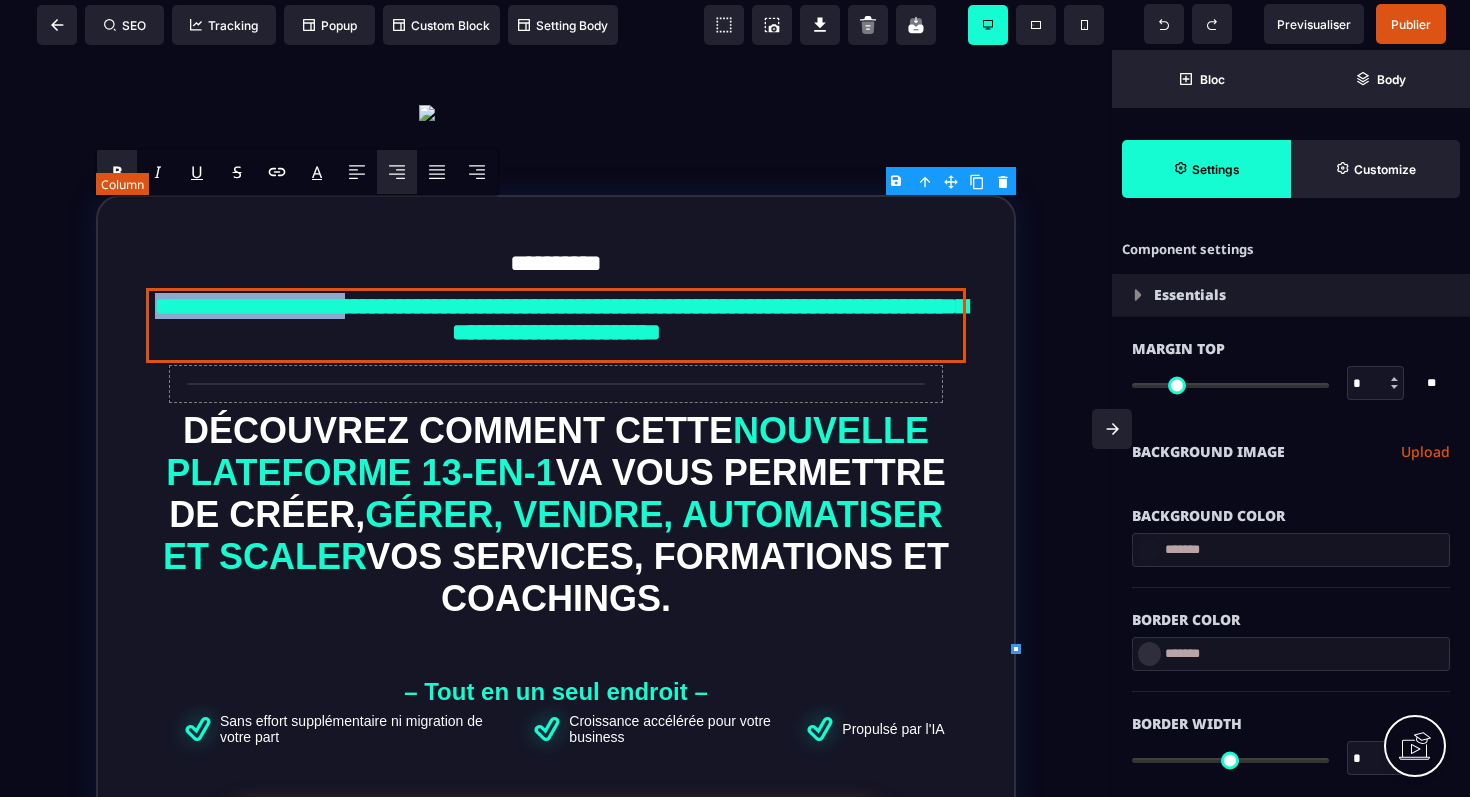 type on "*" 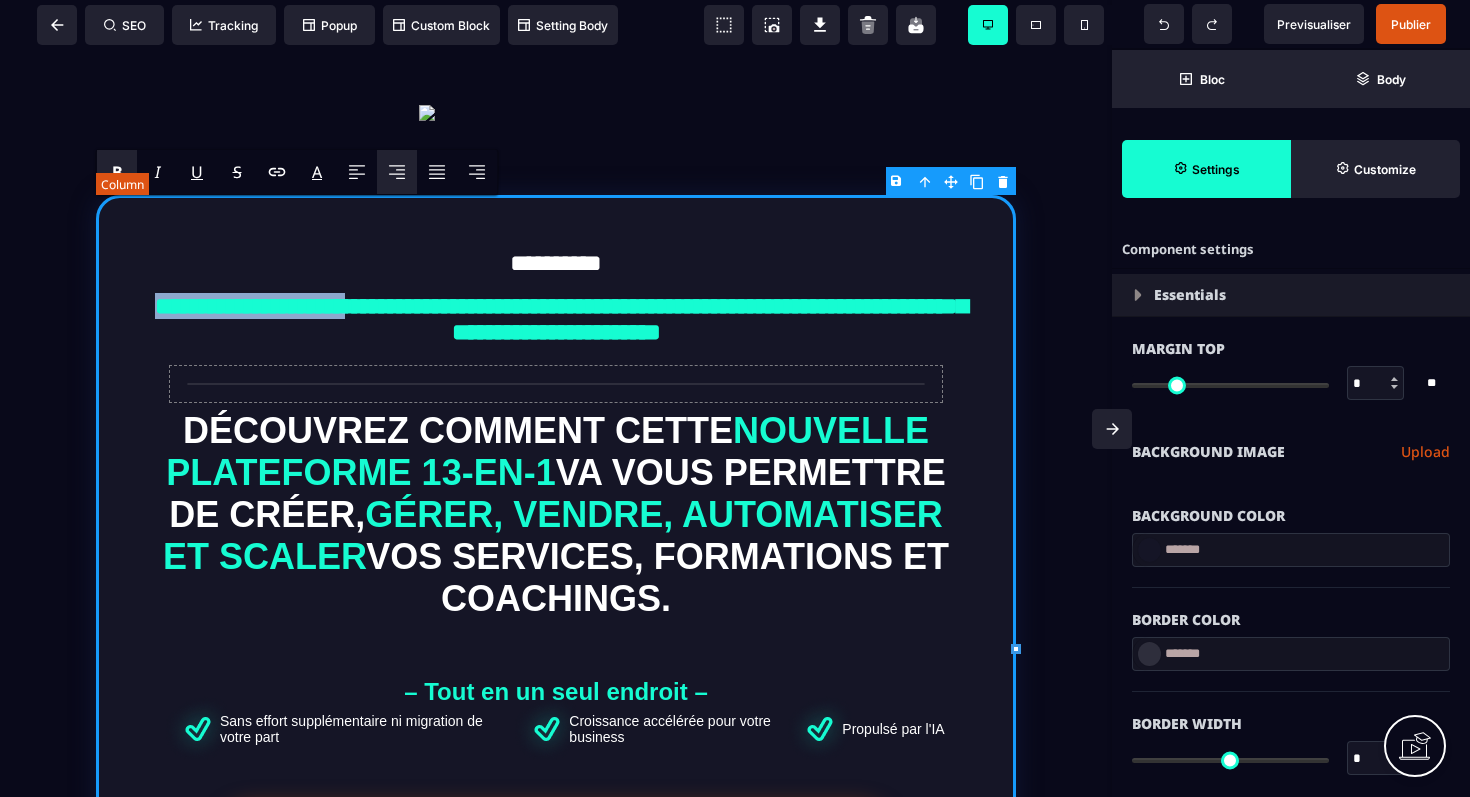 select on "*****" 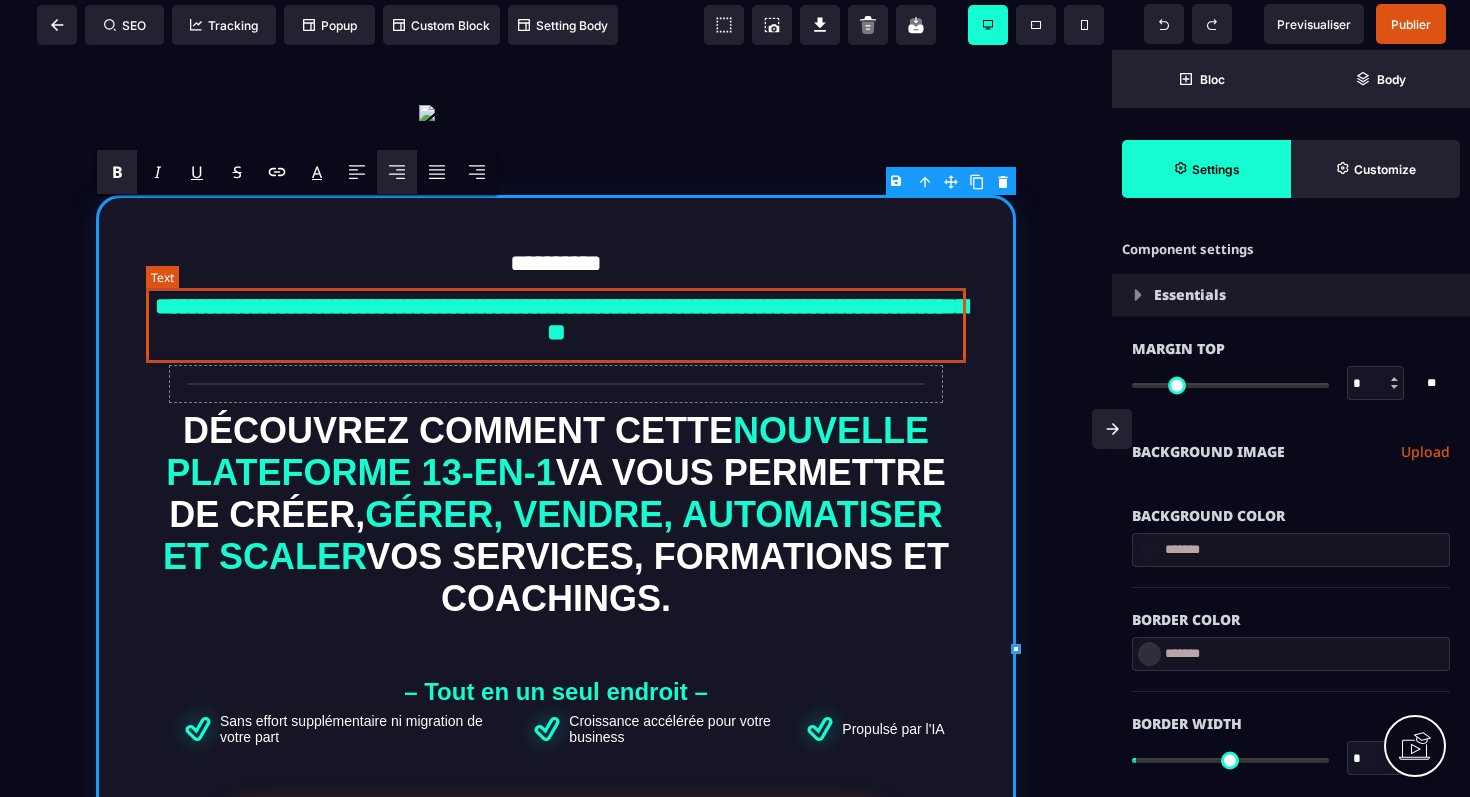 click on "**********" at bounding box center [556, 325] 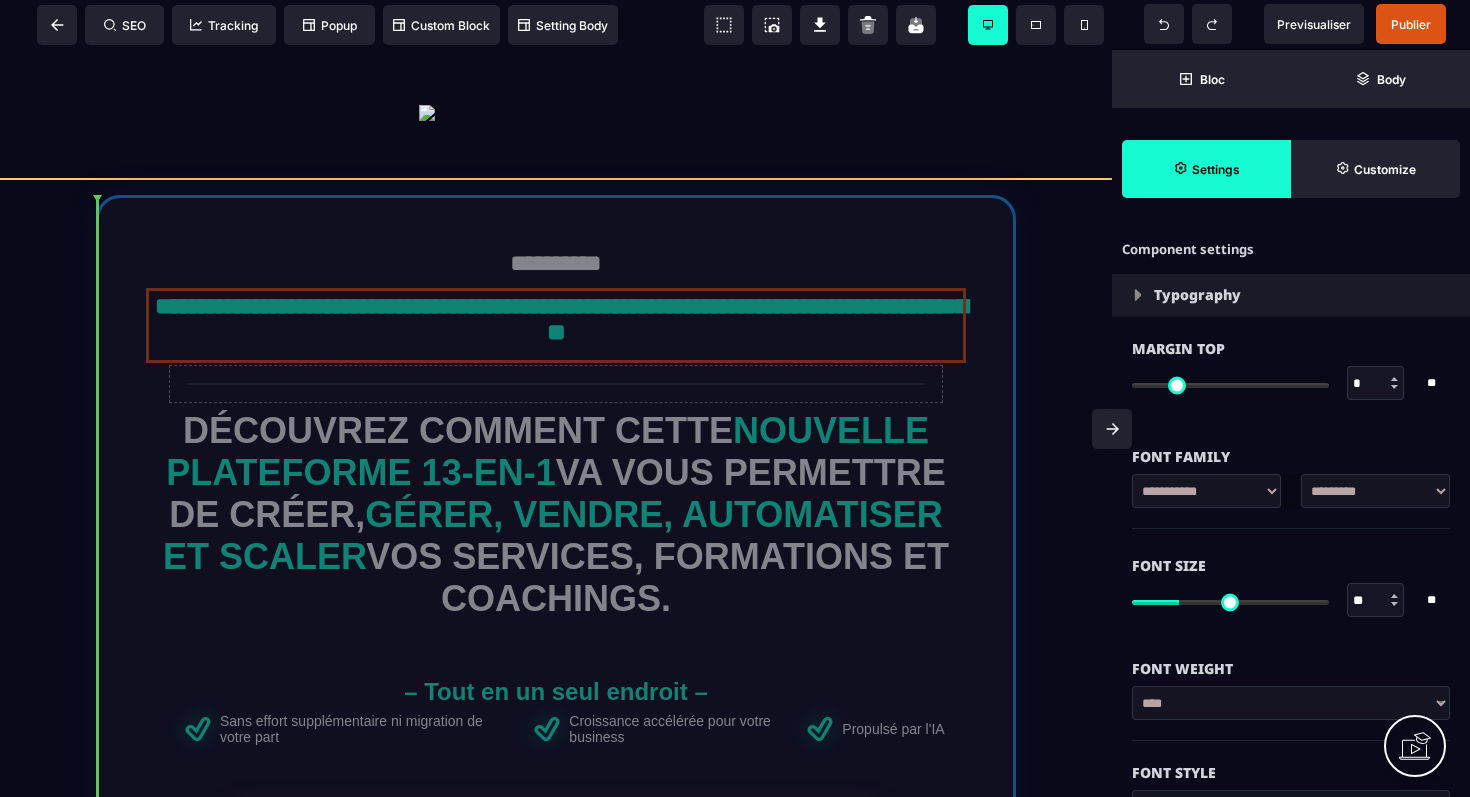 drag, startPoint x: 724, startPoint y: 336, endPoint x: 489, endPoint y: 328, distance: 235.13612 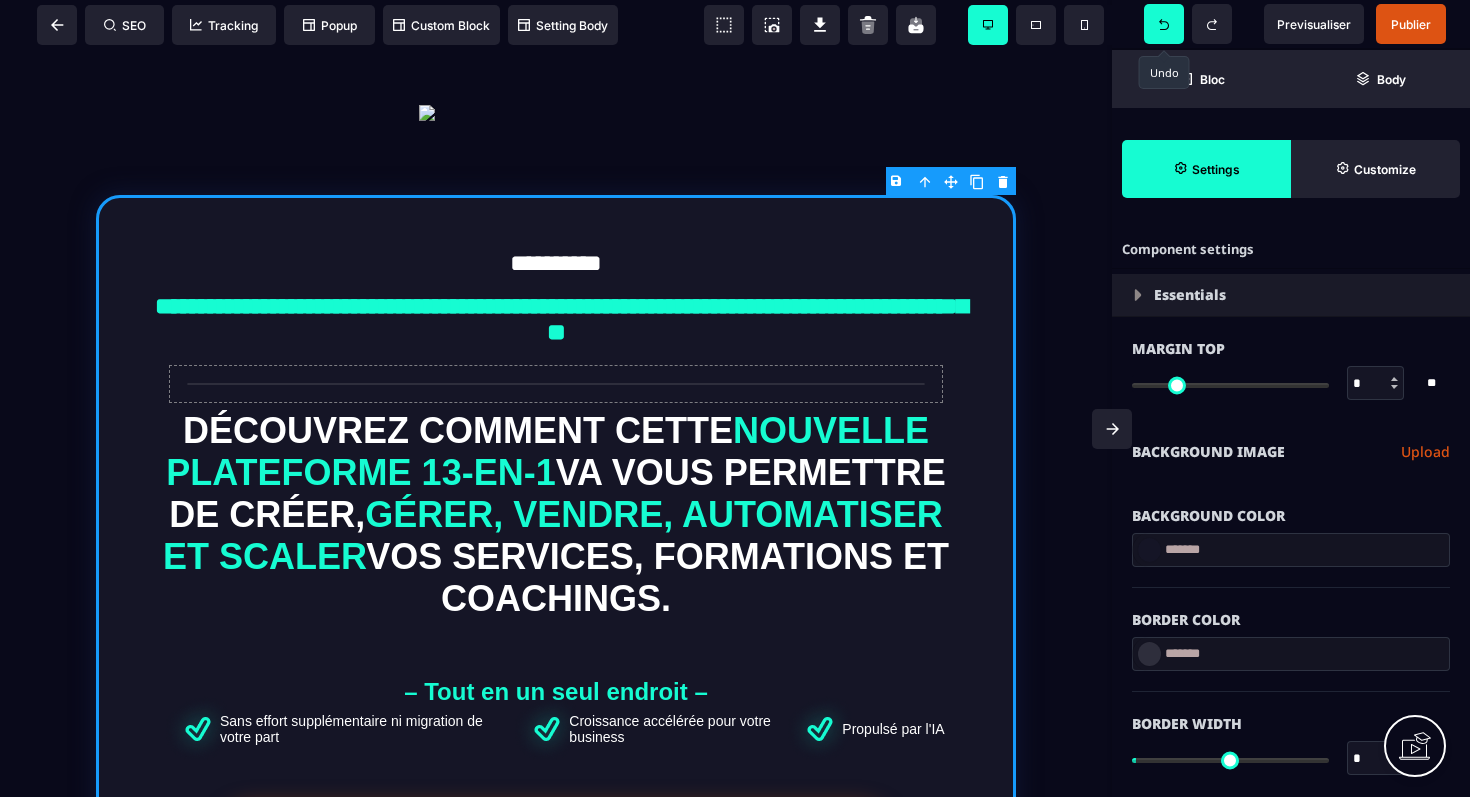 click 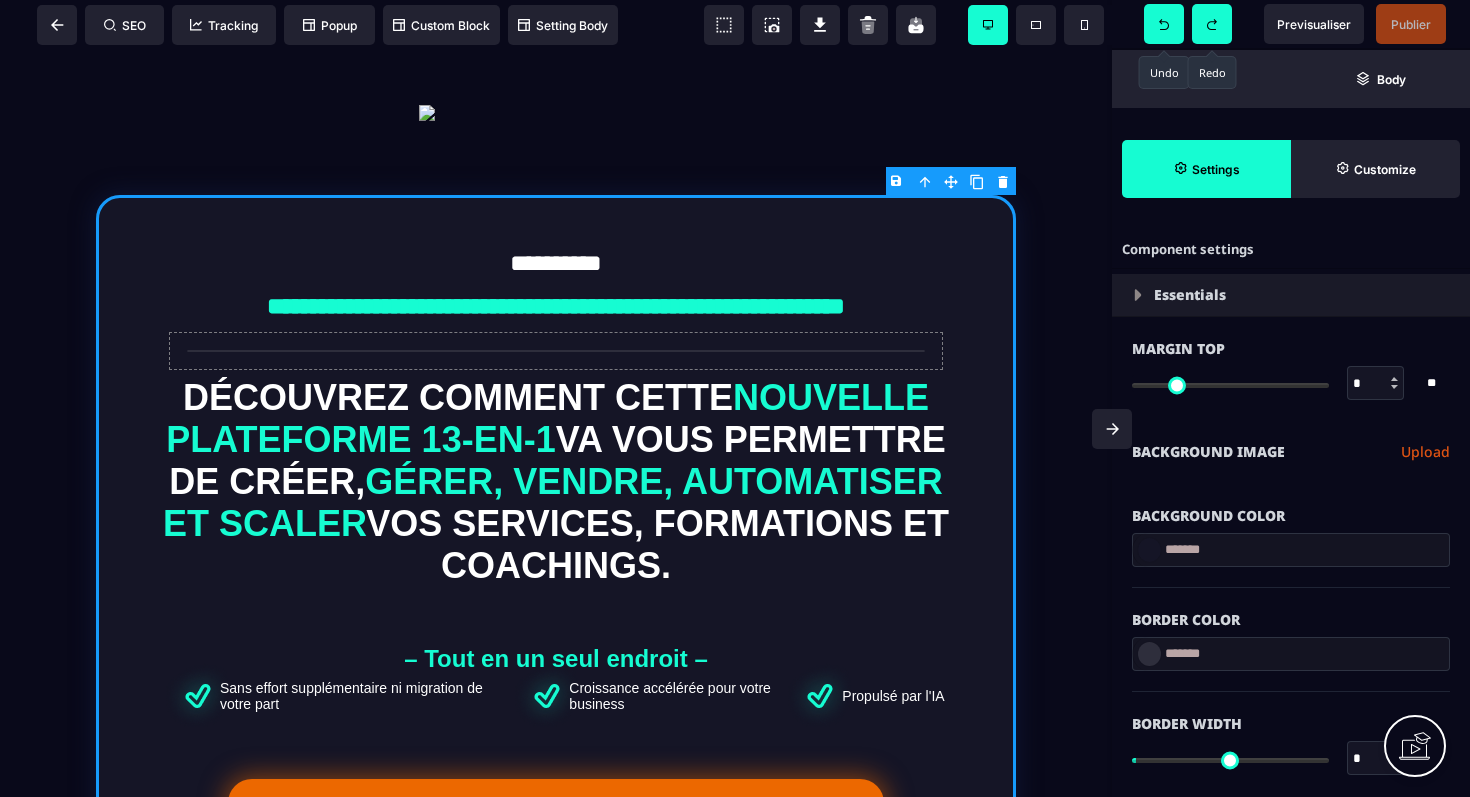 click at bounding box center [1212, 24] 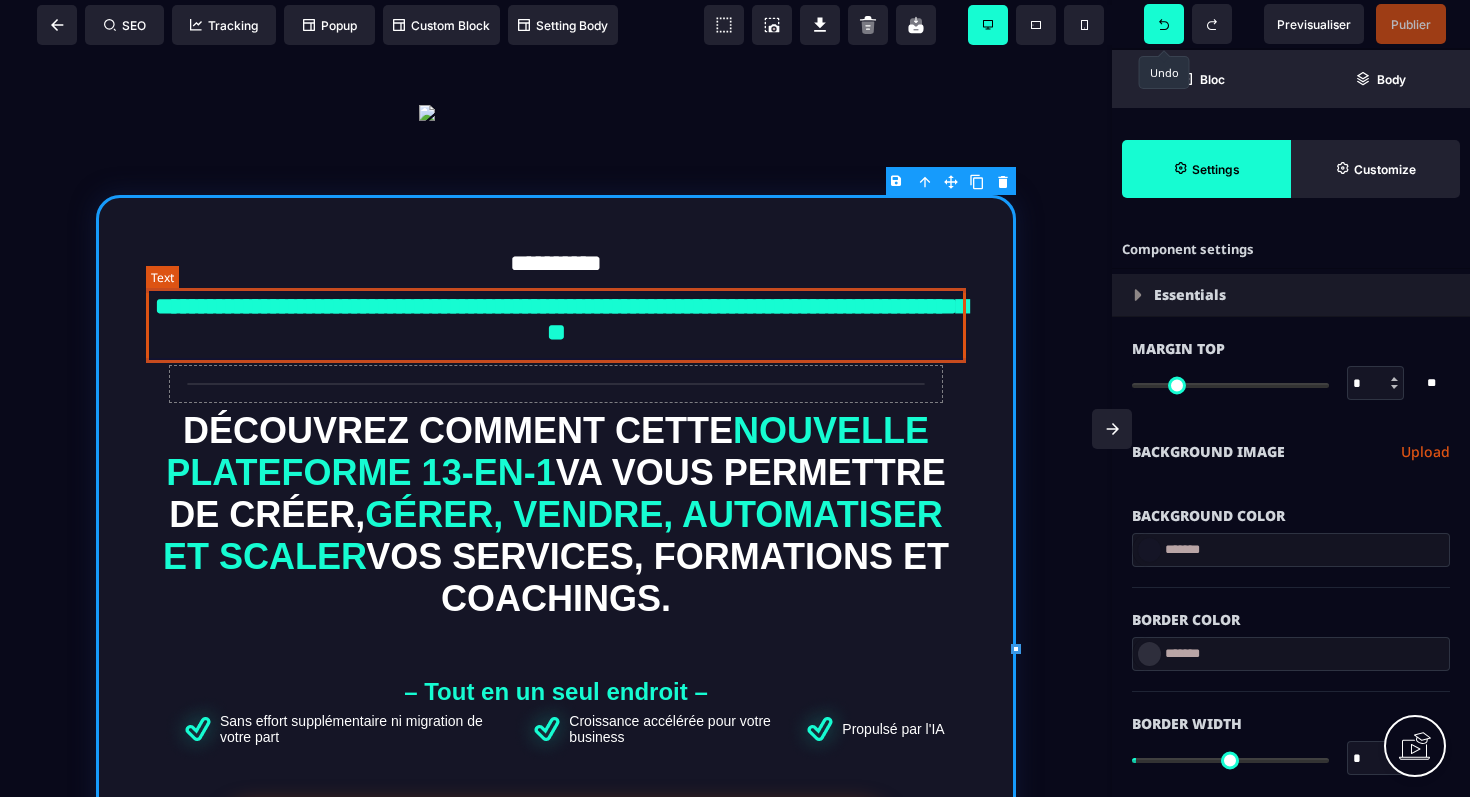click on "**********" at bounding box center (556, 325) 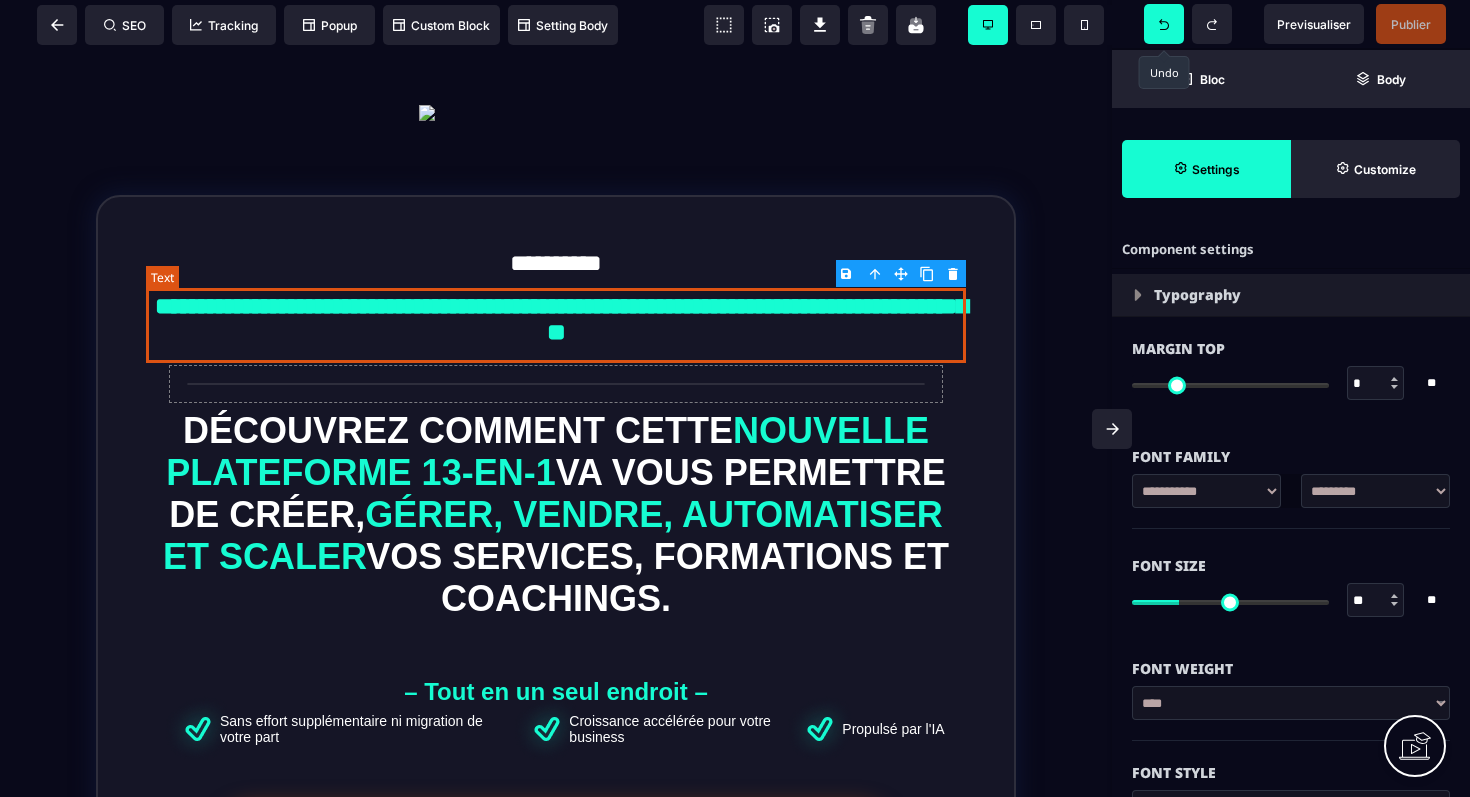 click on "**********" at bounding box center [556, 325] 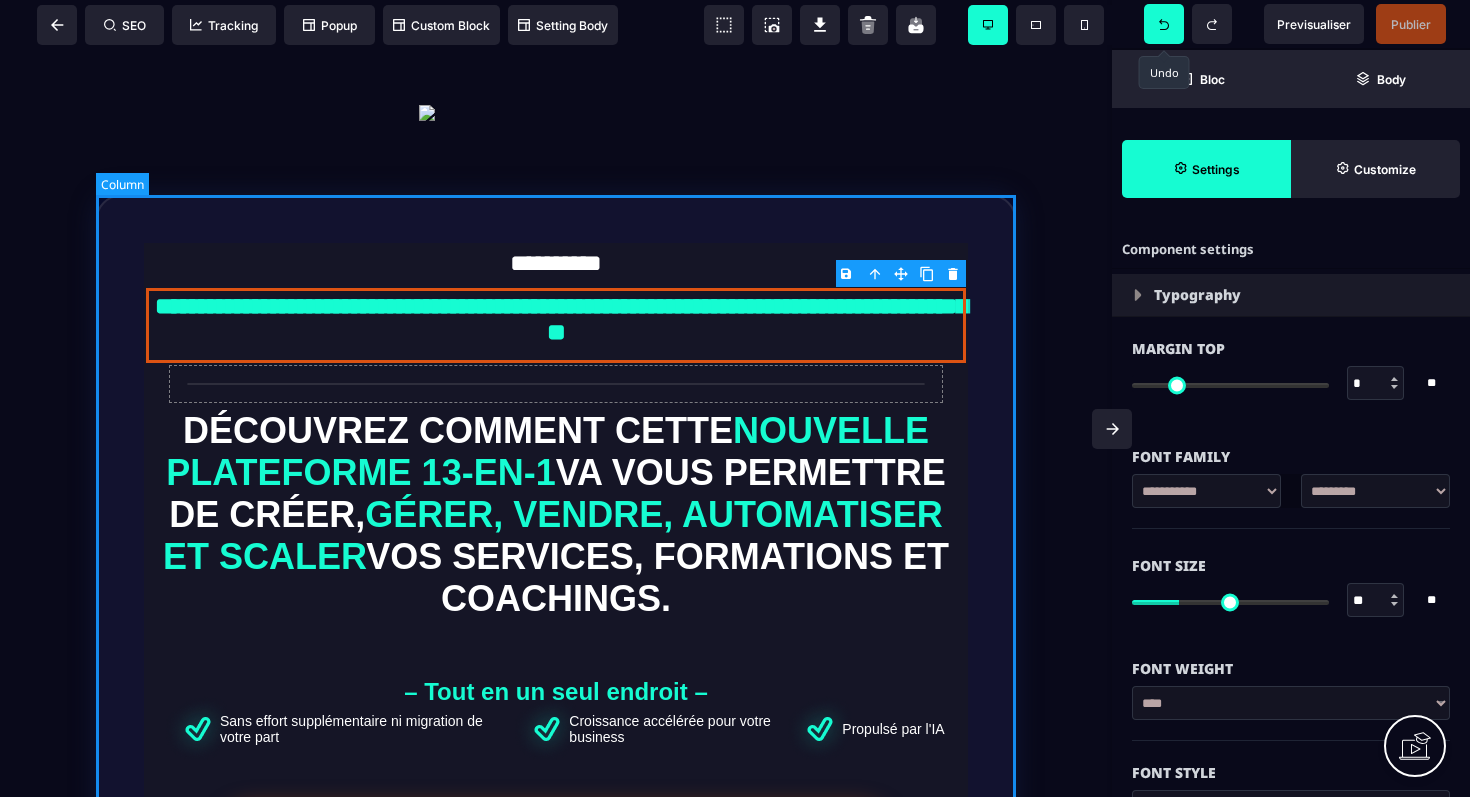 click on "**********" at bounding box center (556, 621) 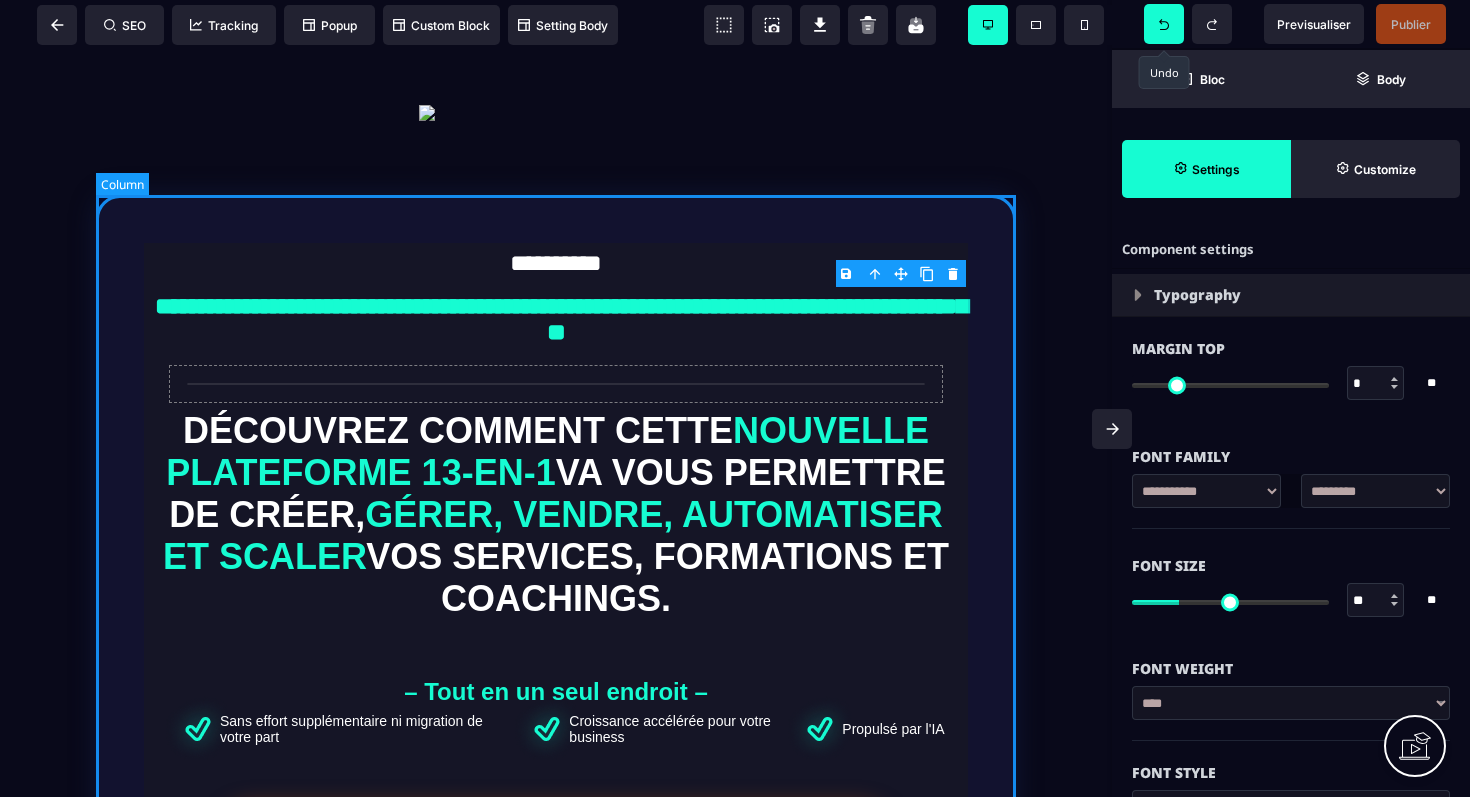 select on "*****" 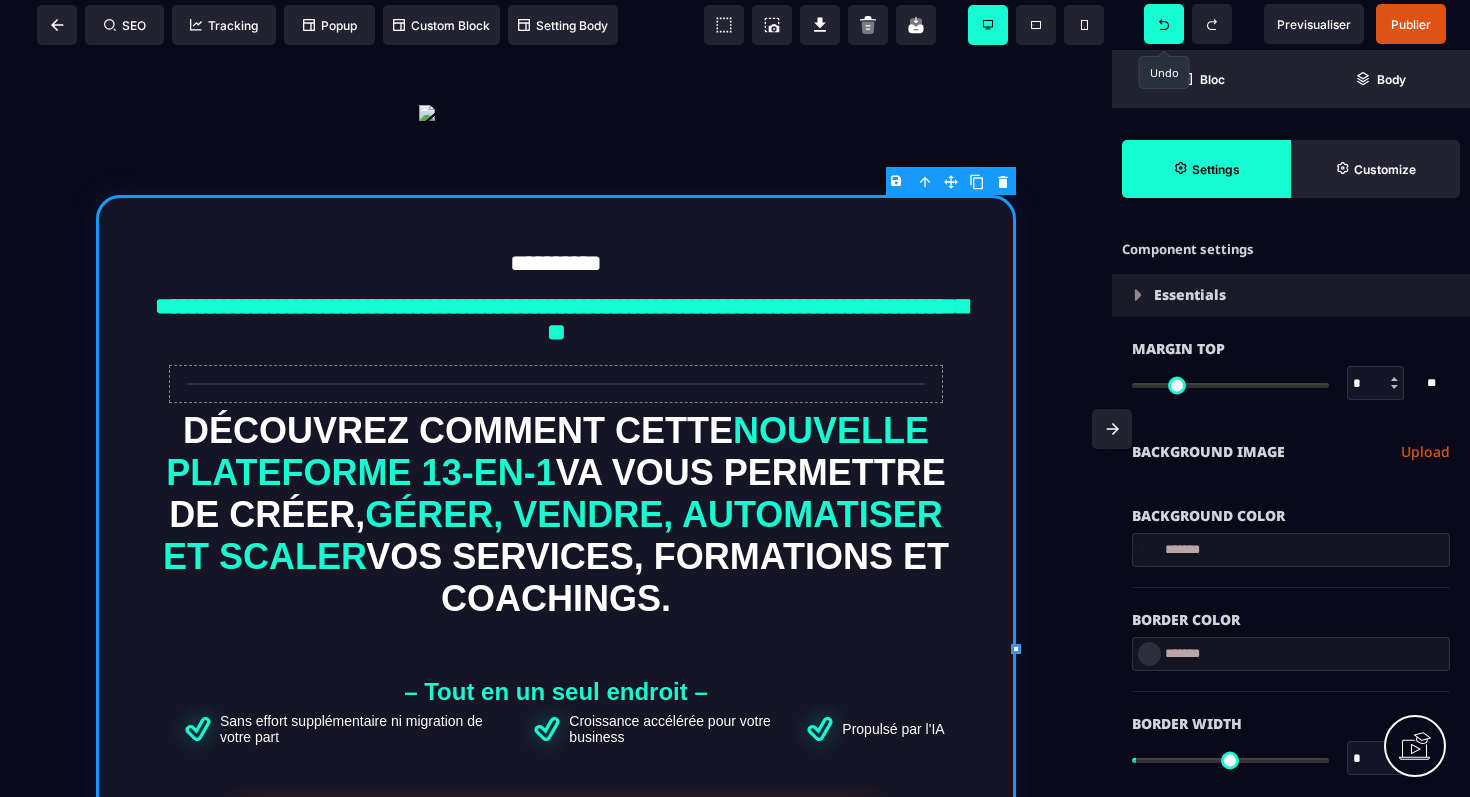 click at bounding box center [1149, 550] 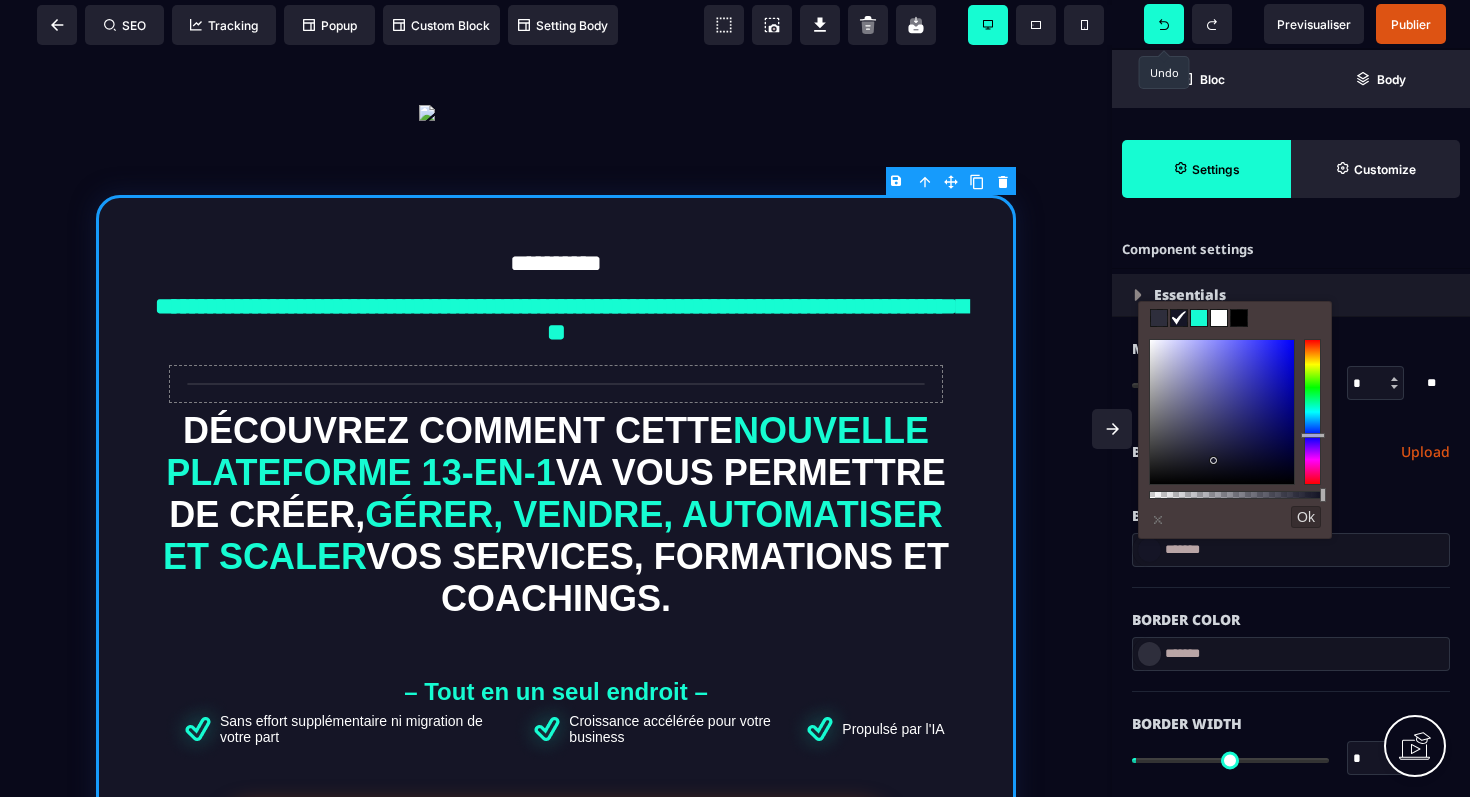 click at bounding box center (1219, 318) 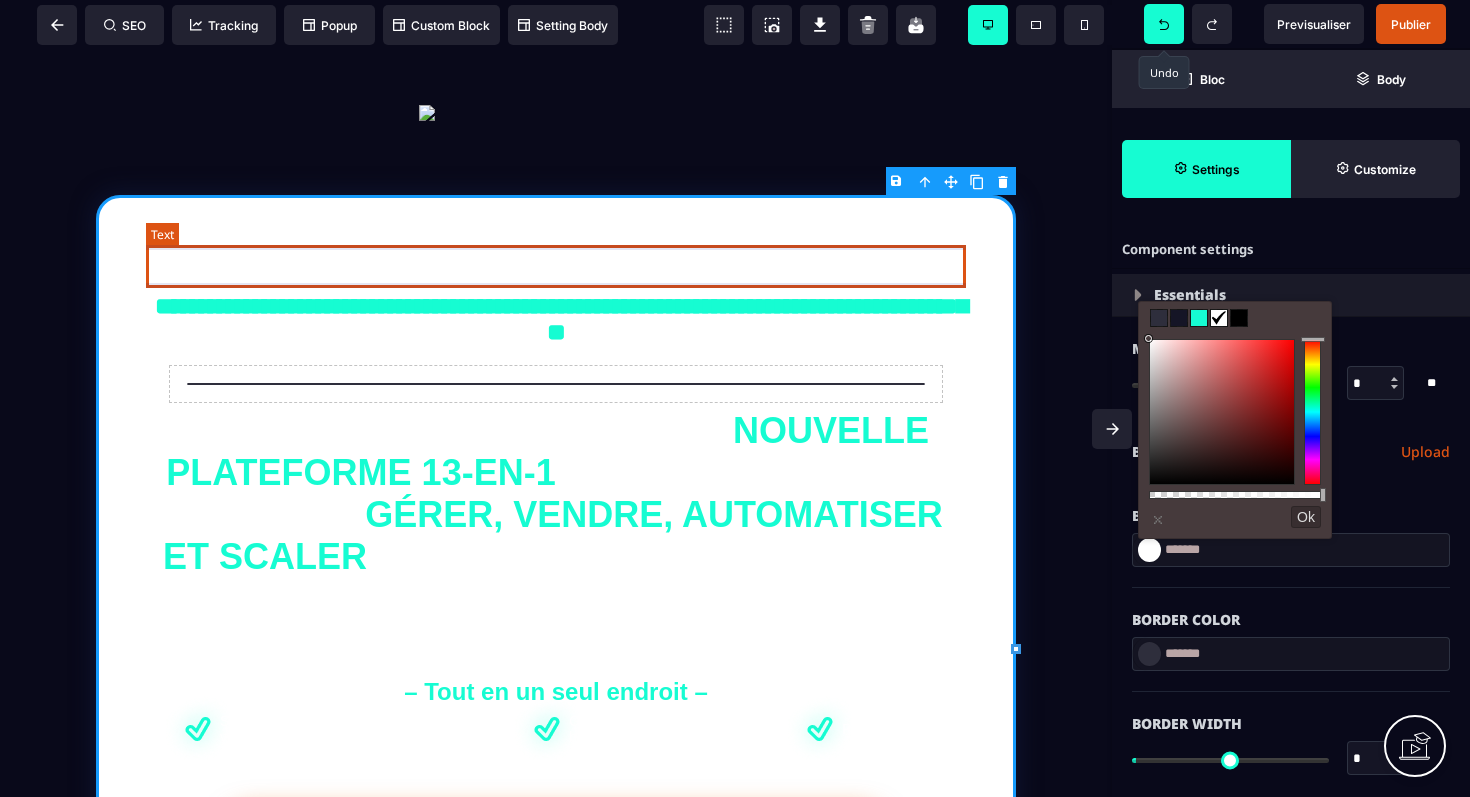 click on "**********" at bounding box center (556, 266) 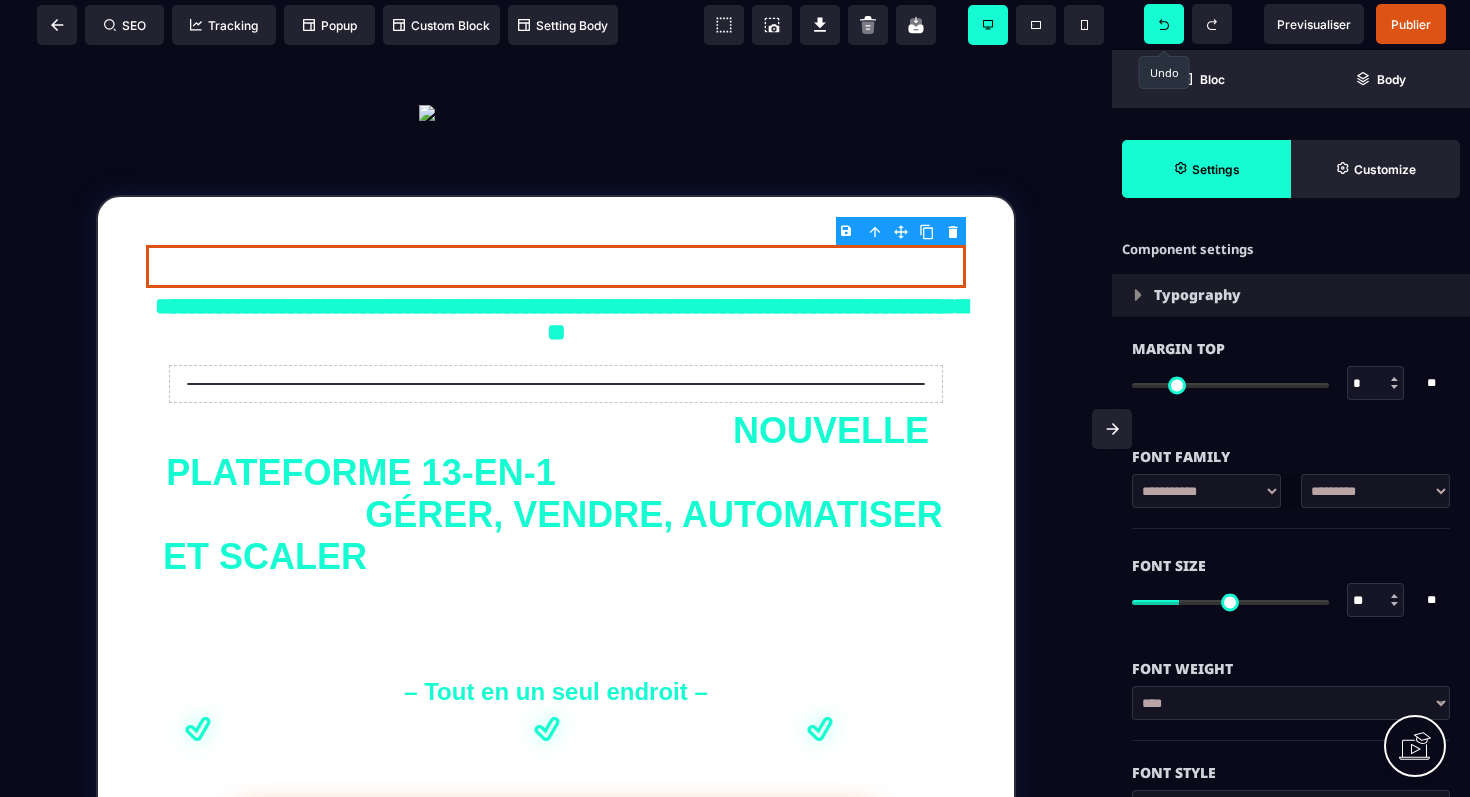 click at bounding box center (1138, 295) 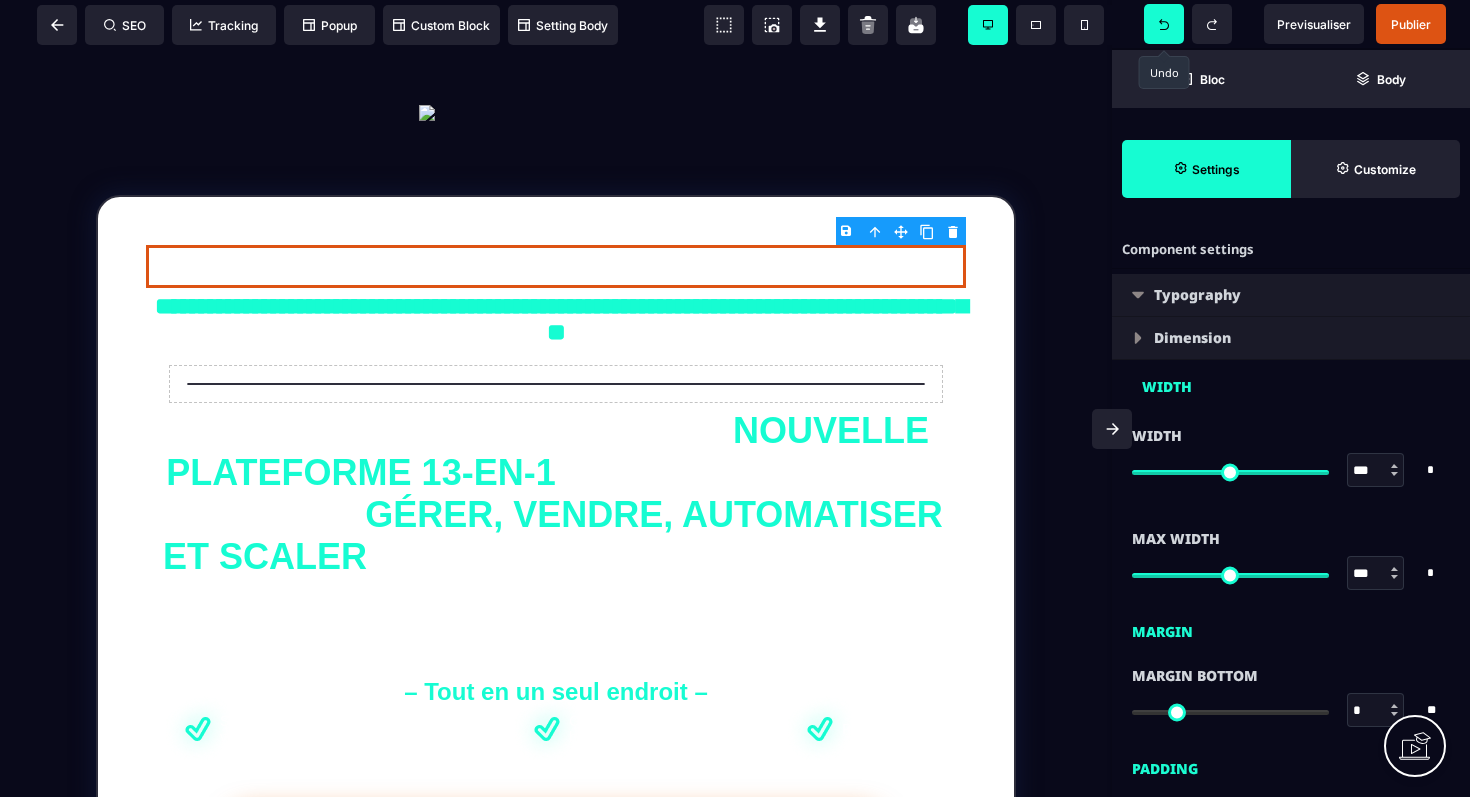 type on "*" 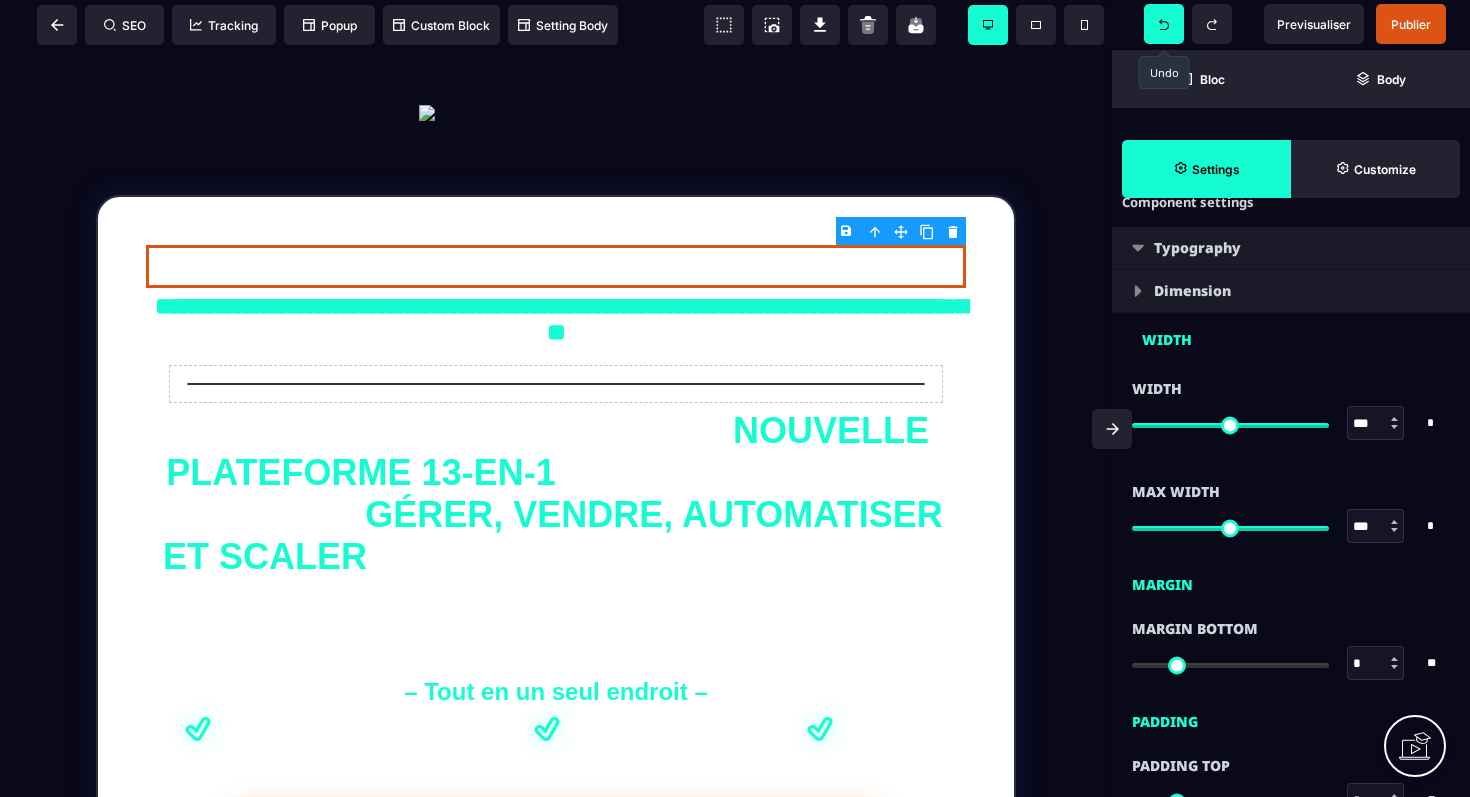 scroll, scrollTop: 0, scrollLeft: 0, axis: both 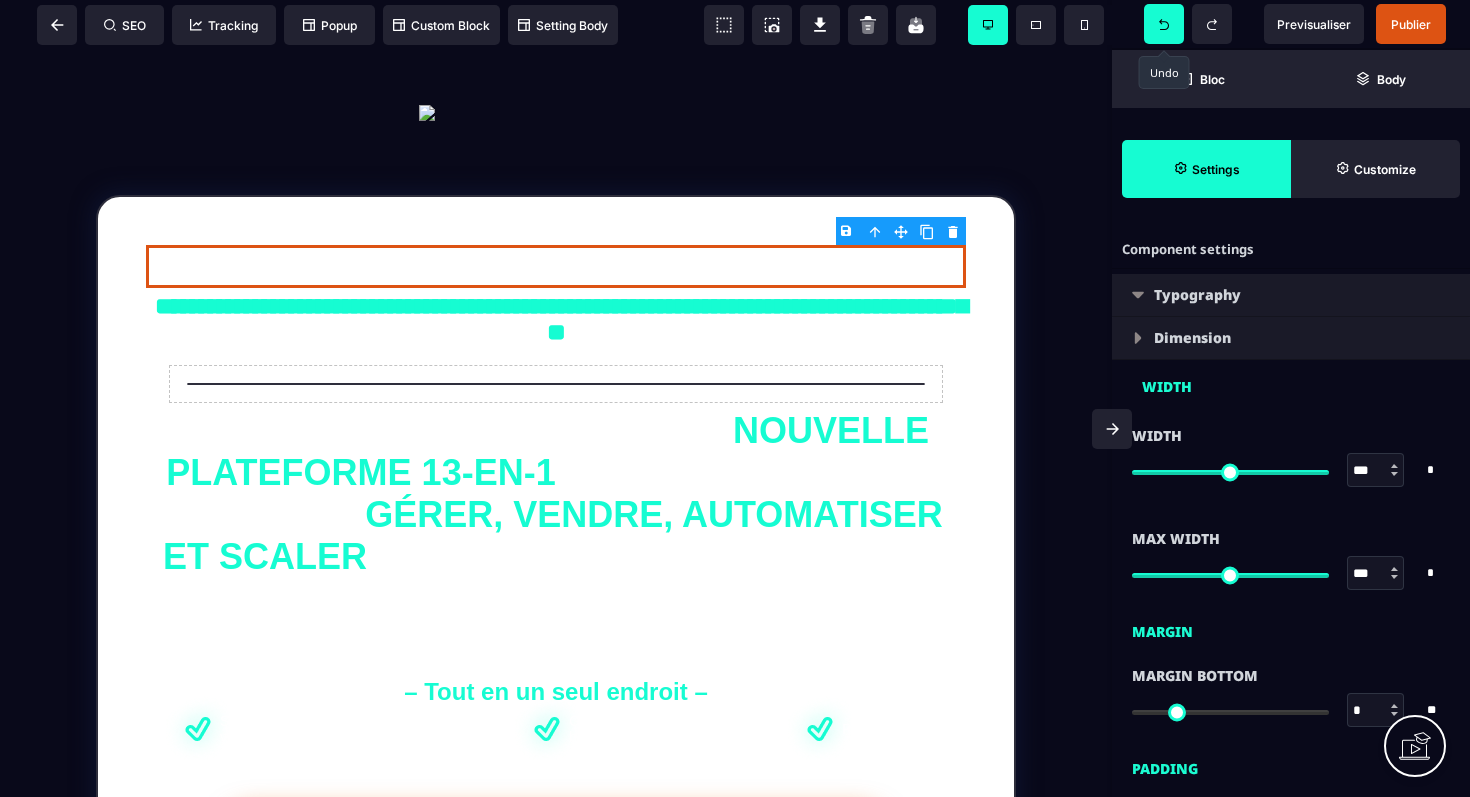 click at bounding box center [1138, 338] 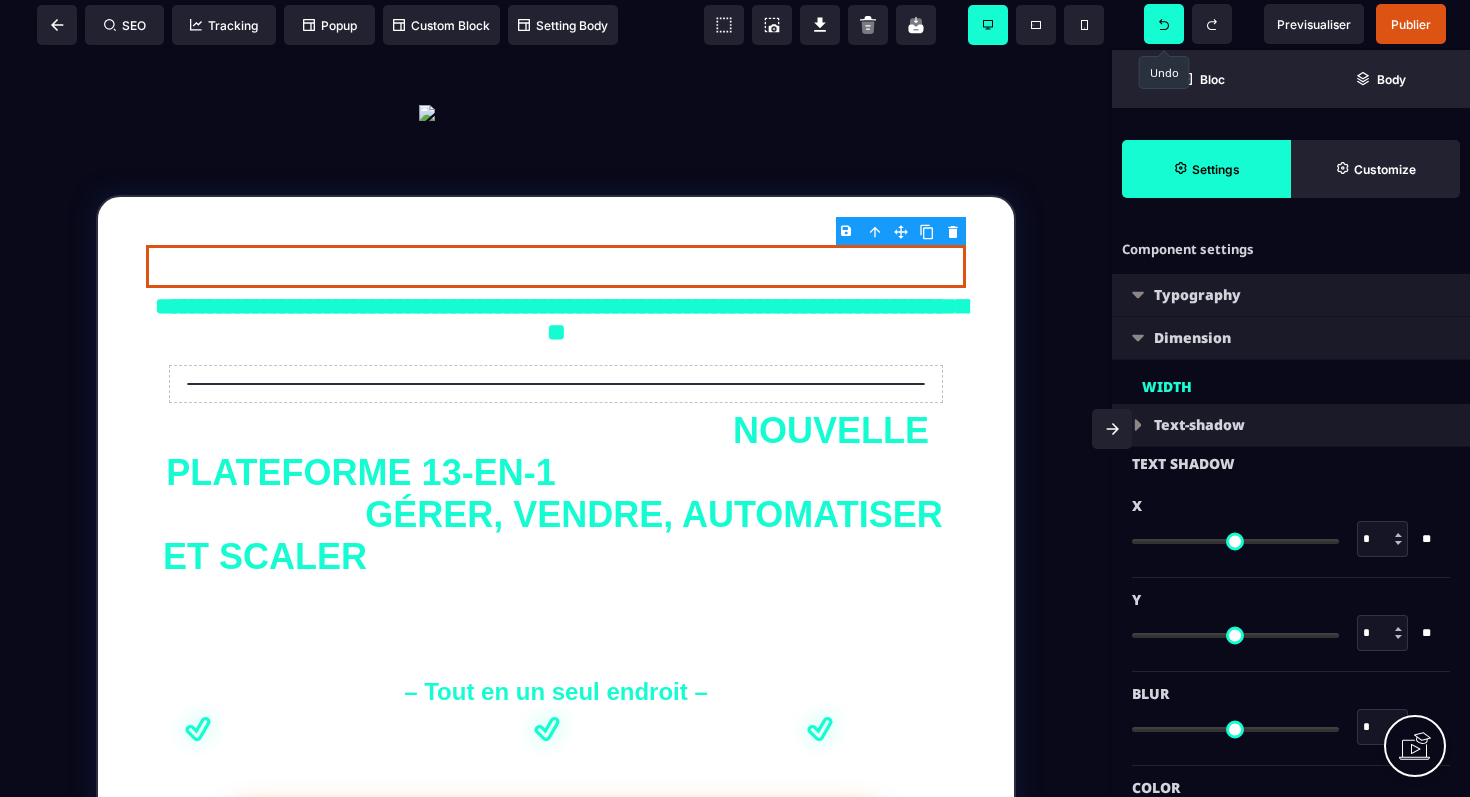 type on "***" 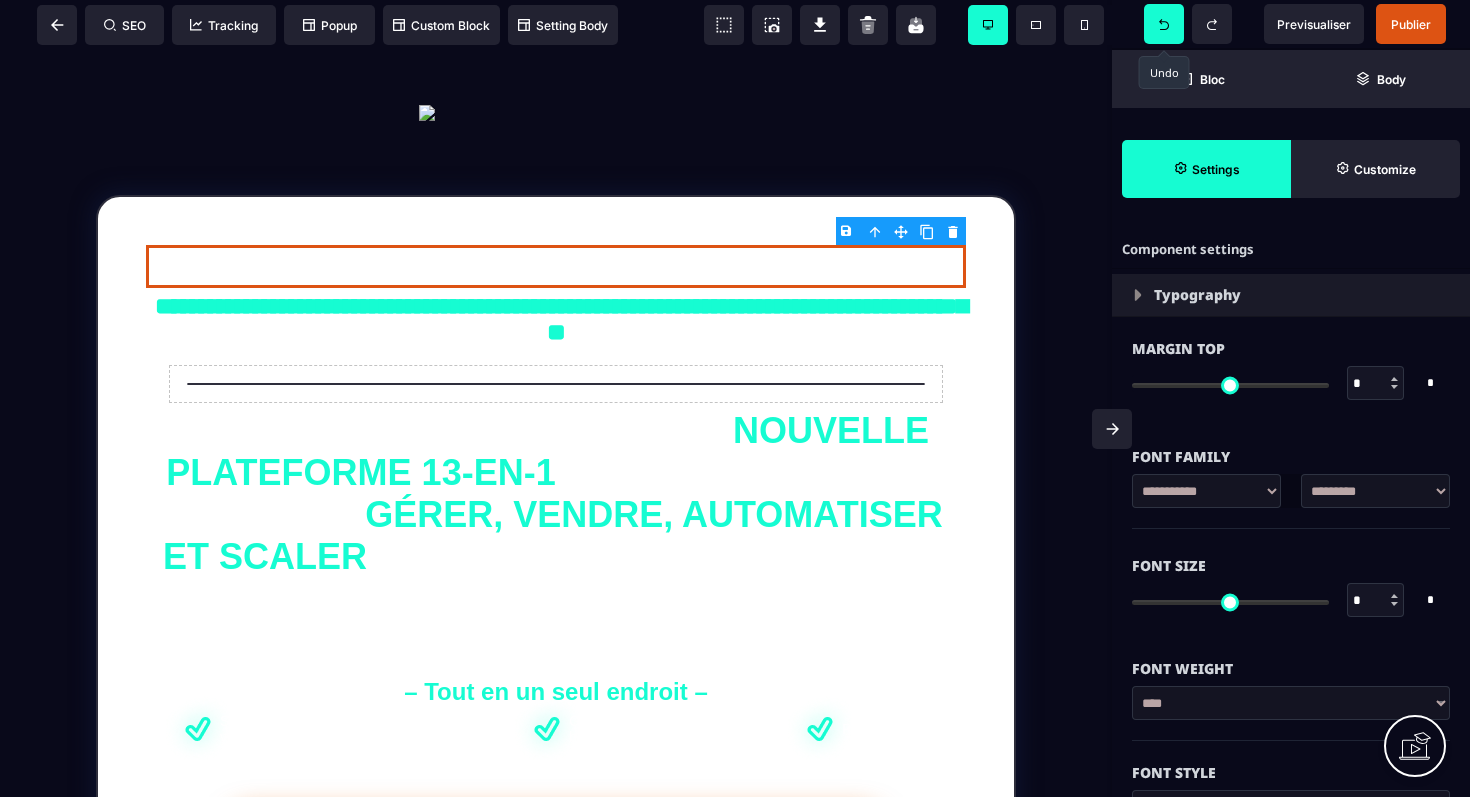 type on "**" 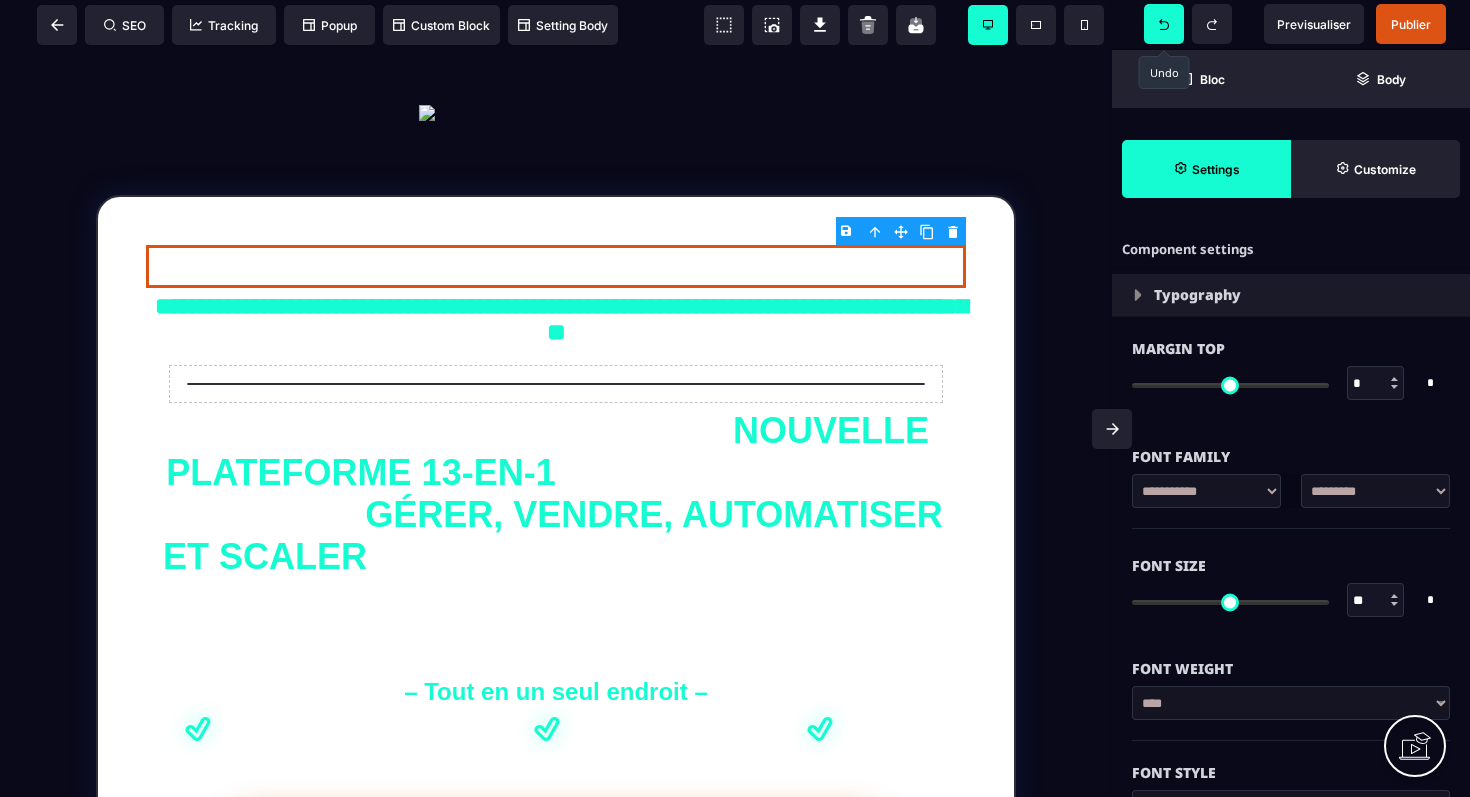 select 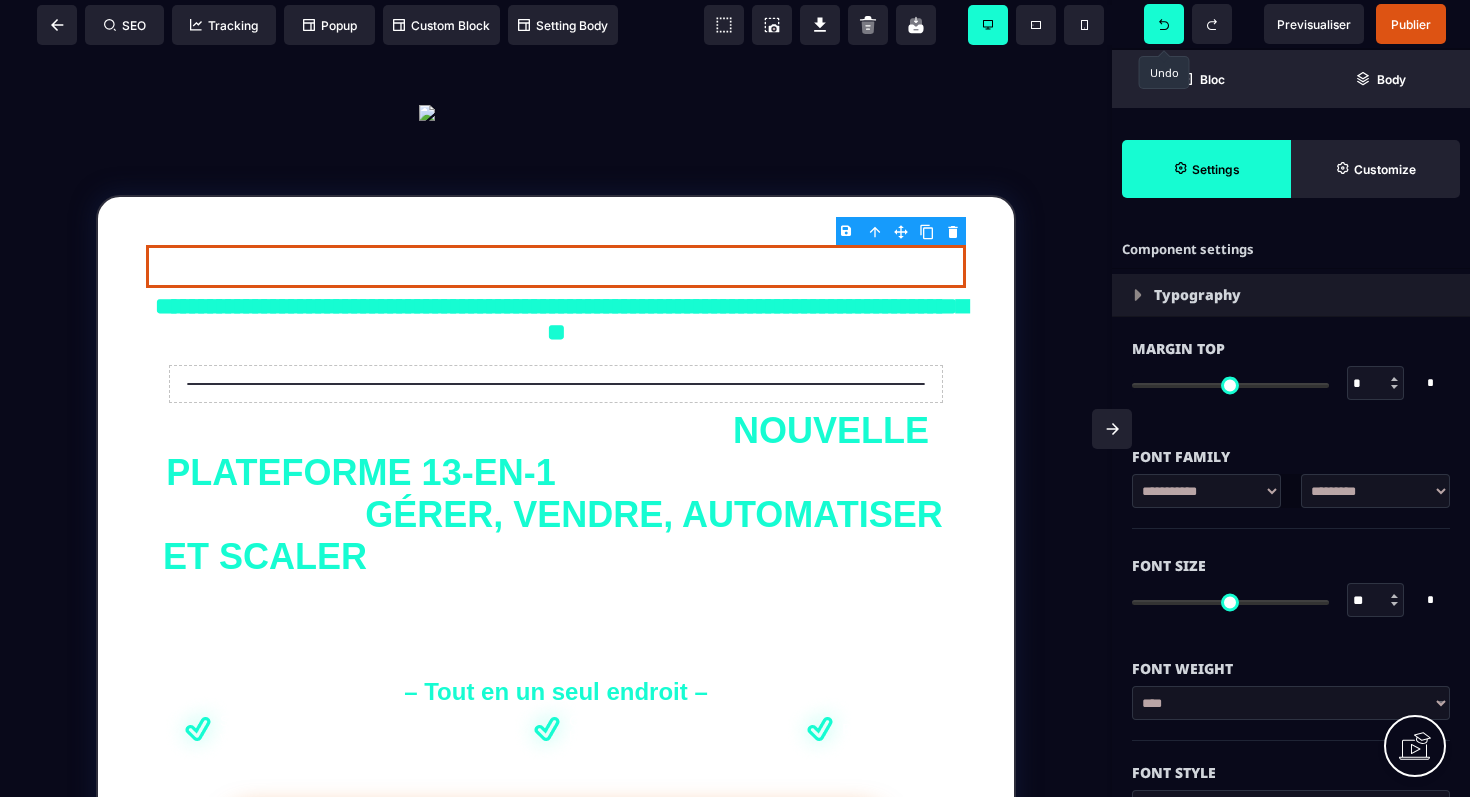 type on "*" 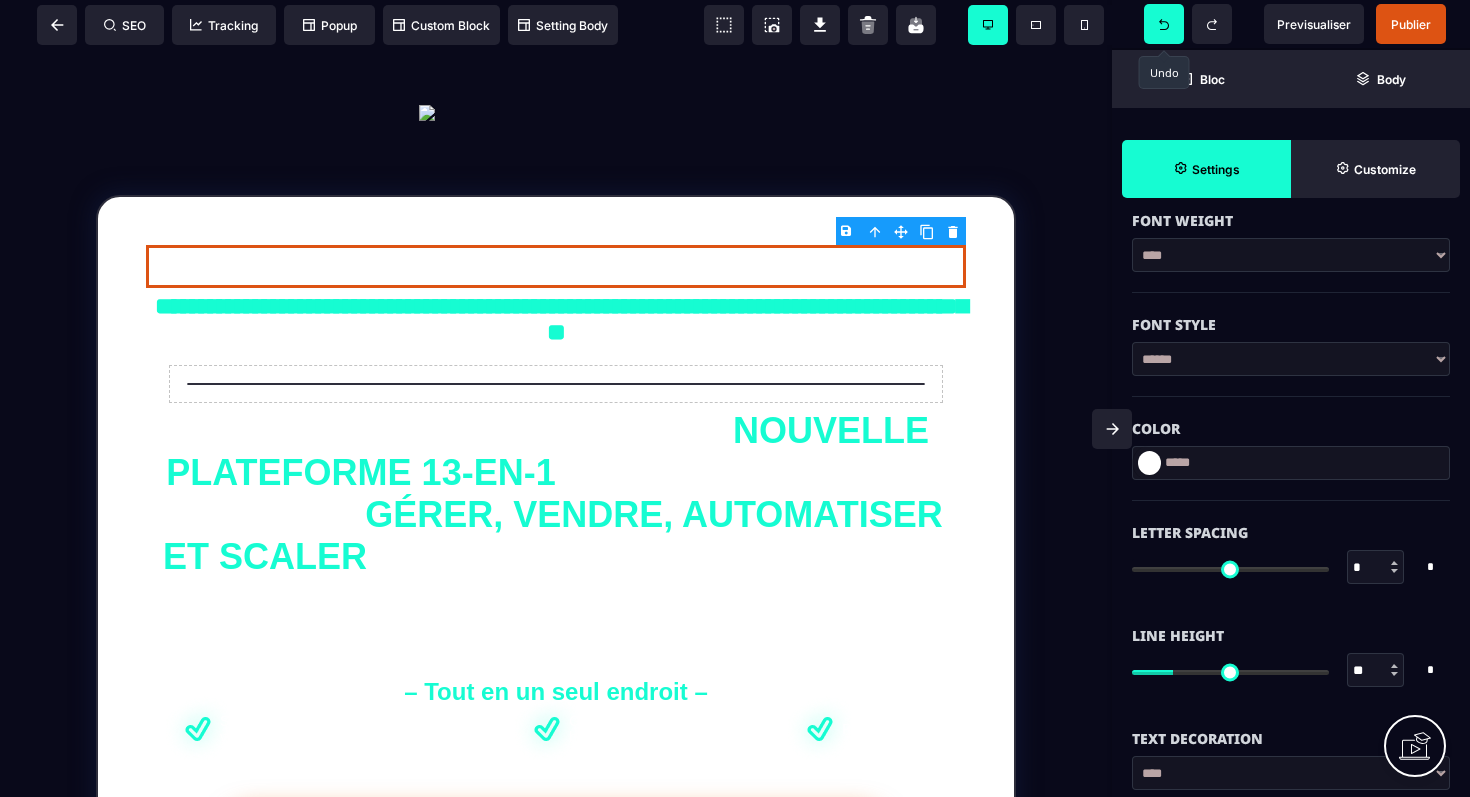 scroll, scrollTop: 452, scrollLeft: 0, axis: vertical 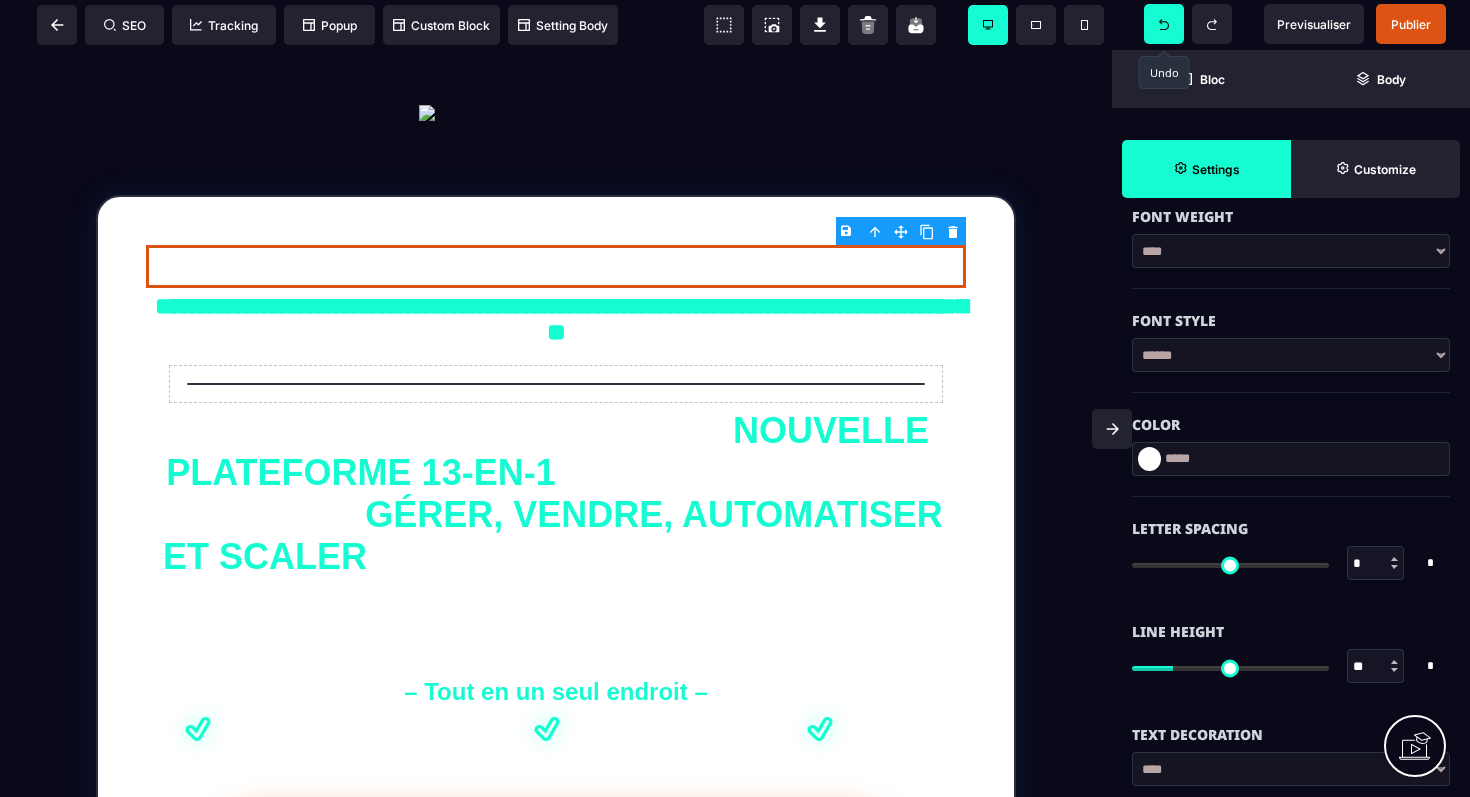 click at bounding box center [1149, 459] 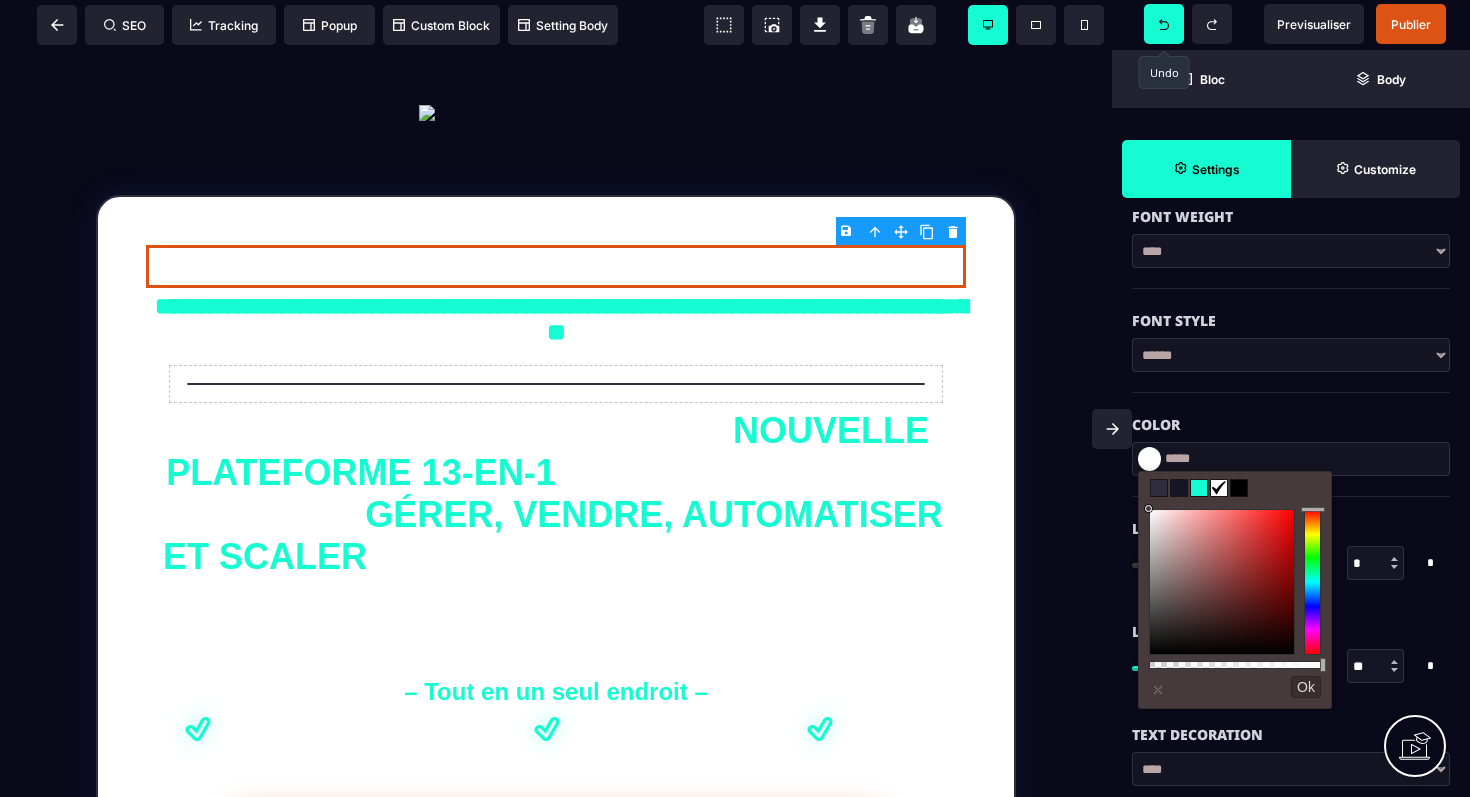 click at bounding box center [1239, 488] 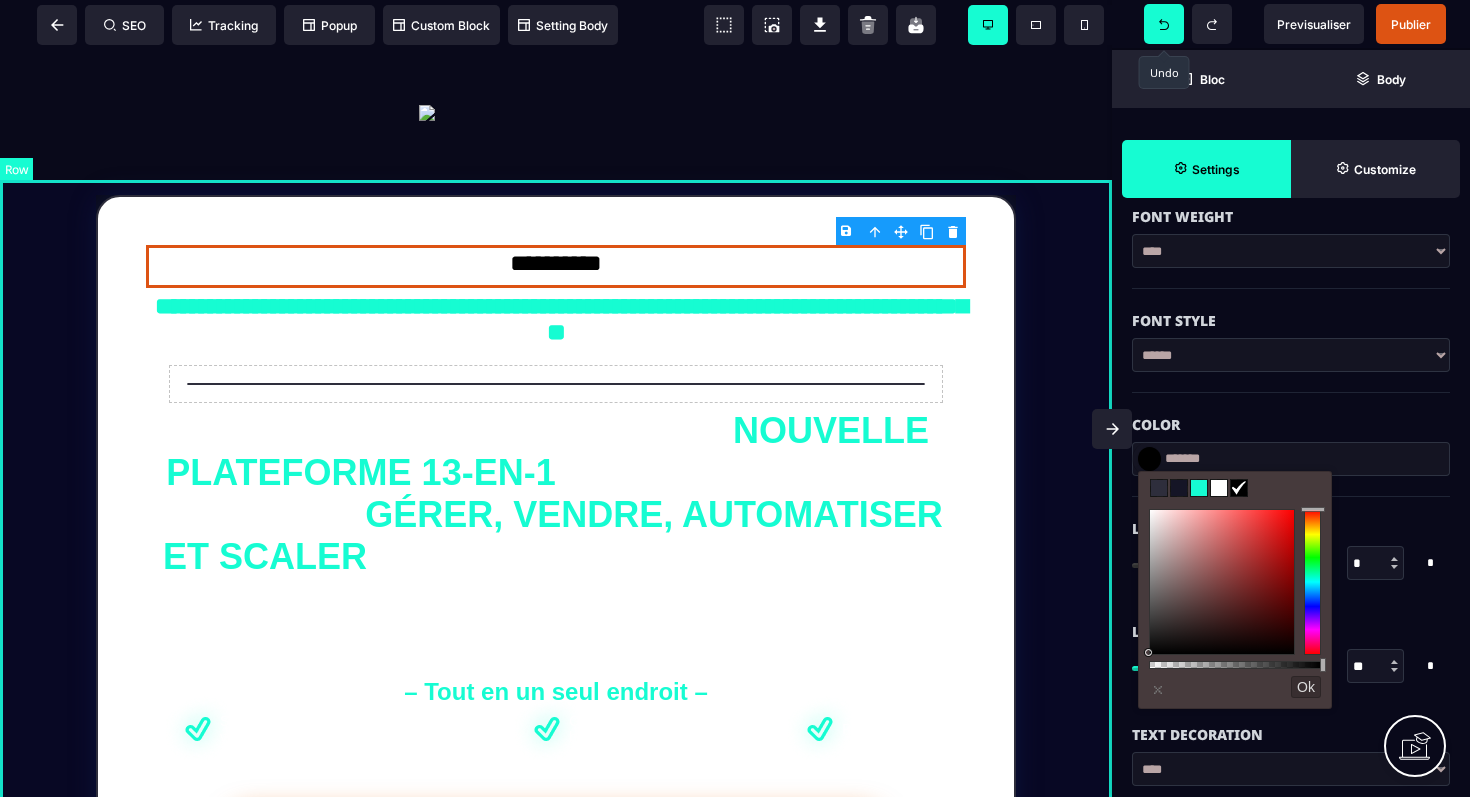 click on "**********" at bounding box center (556, 621) 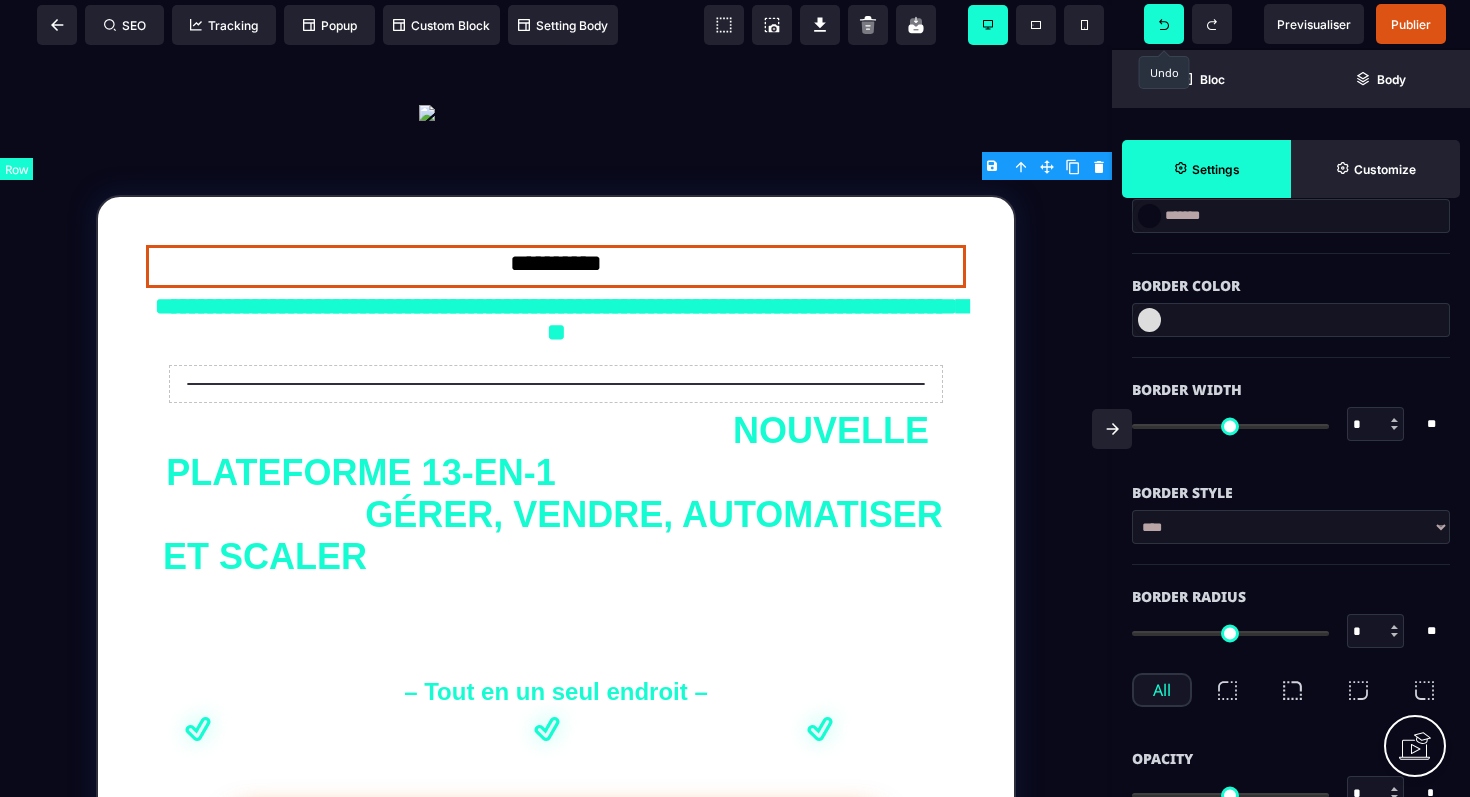 type on "*" 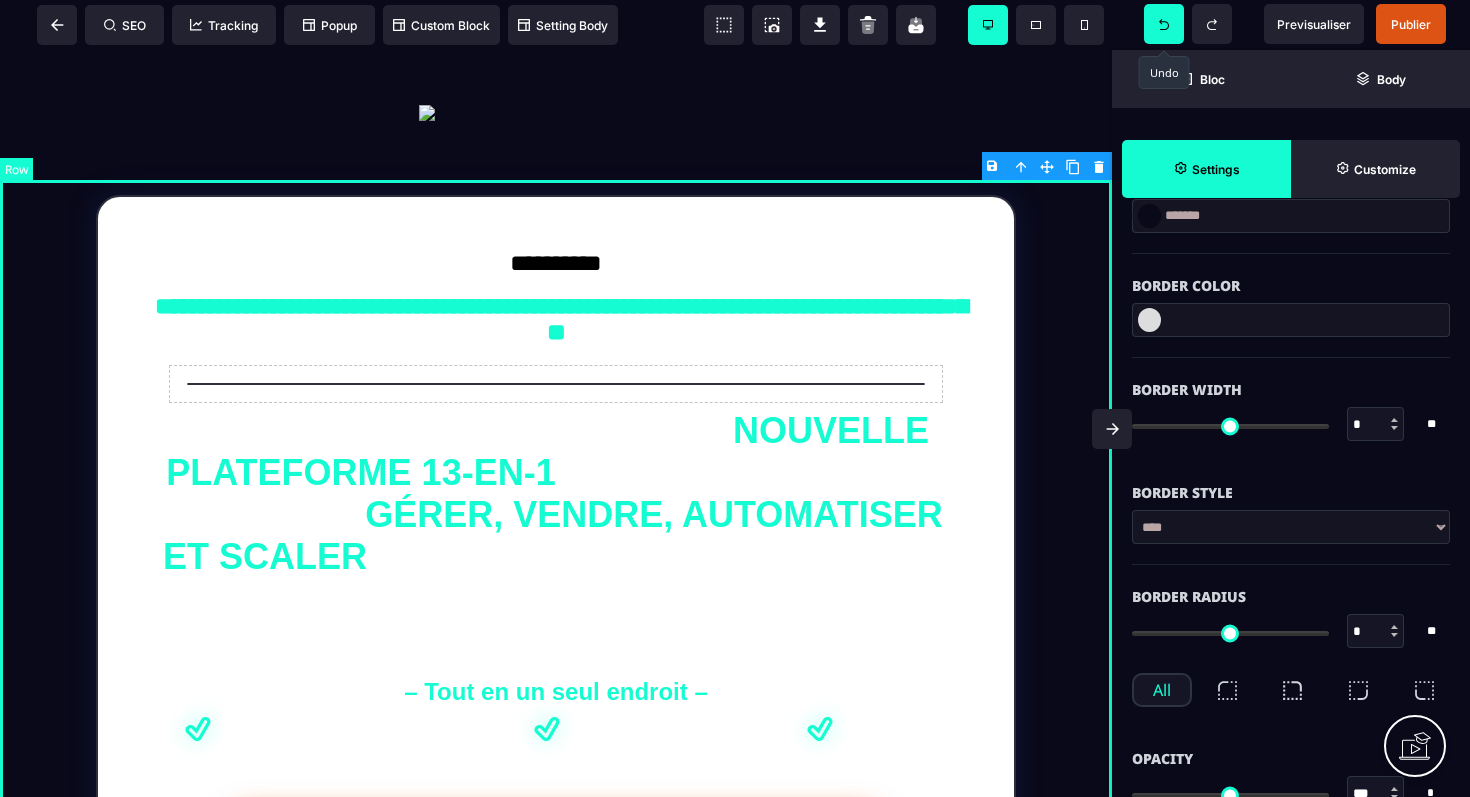 type on "****" 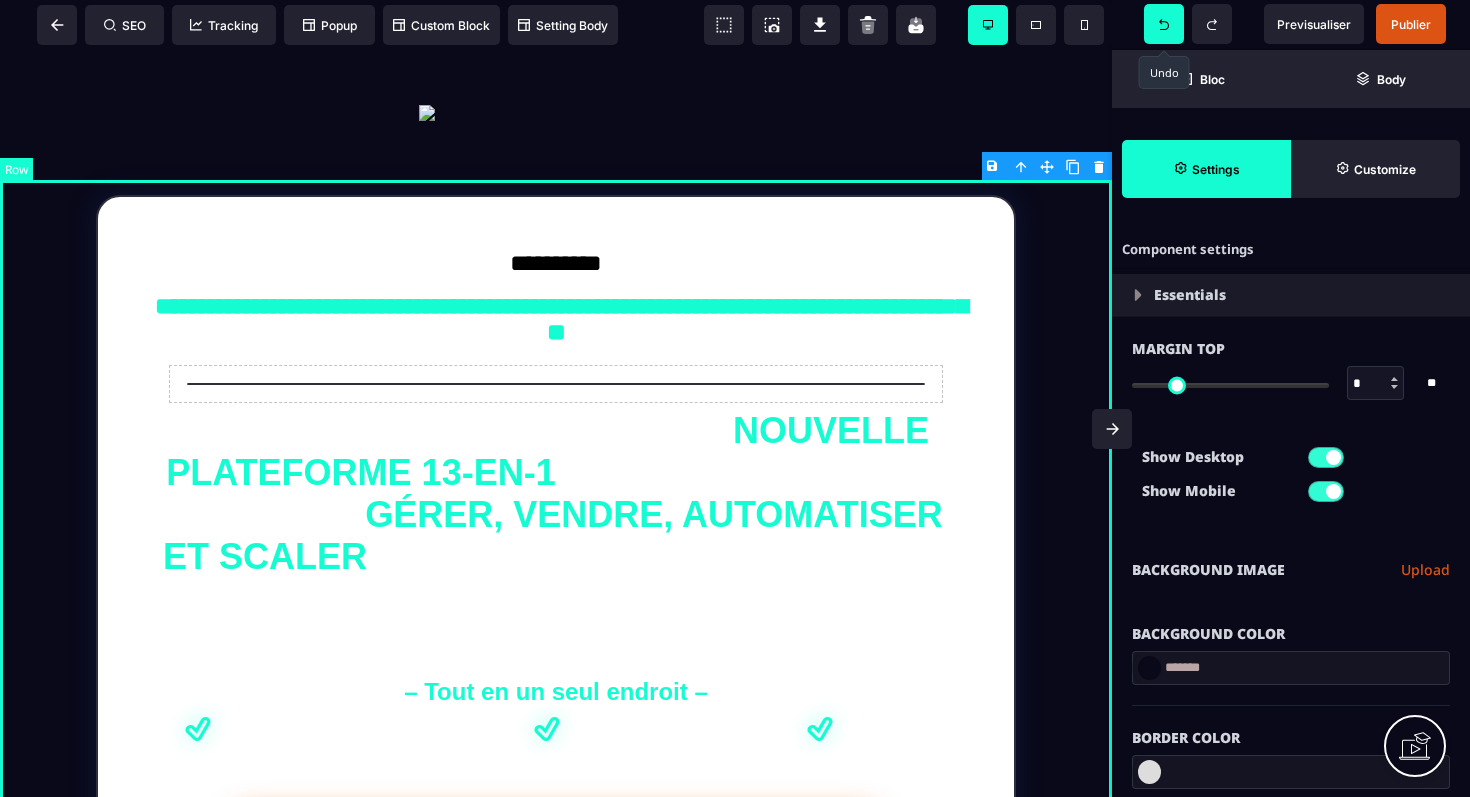 select on "**" 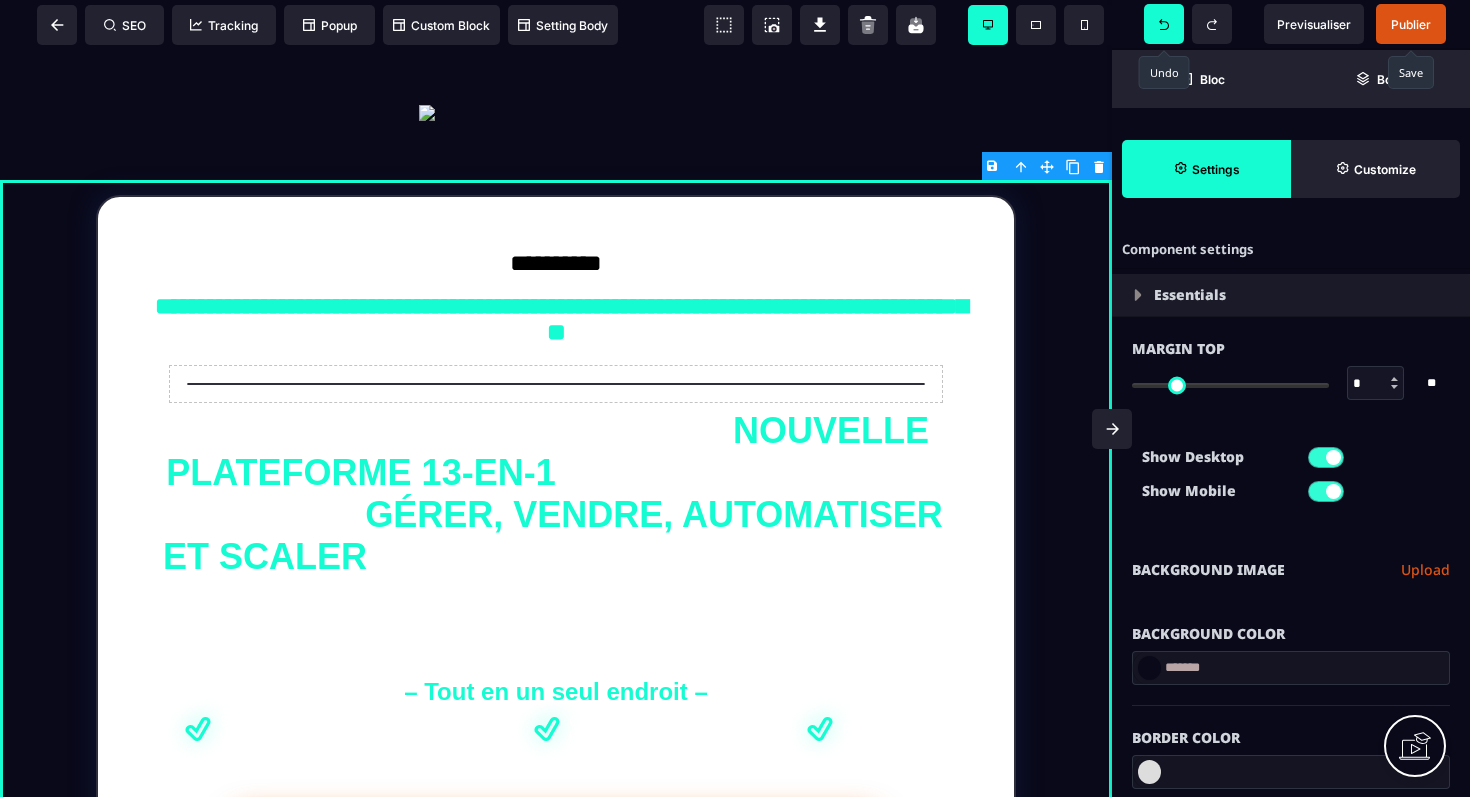 click on "Publier" at bounding box center (1411, 24) 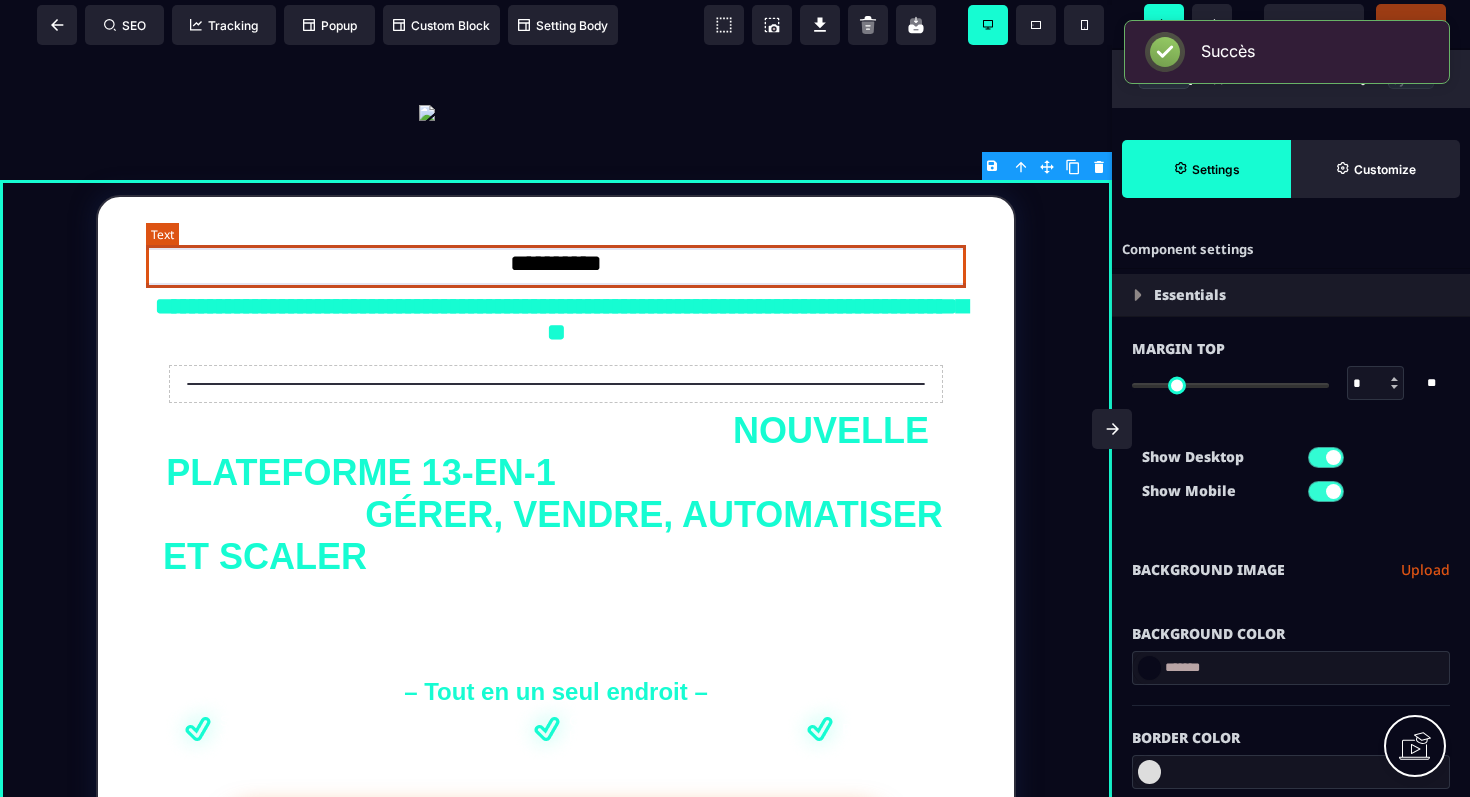 click on "**********" at bounding box center (556, 266) 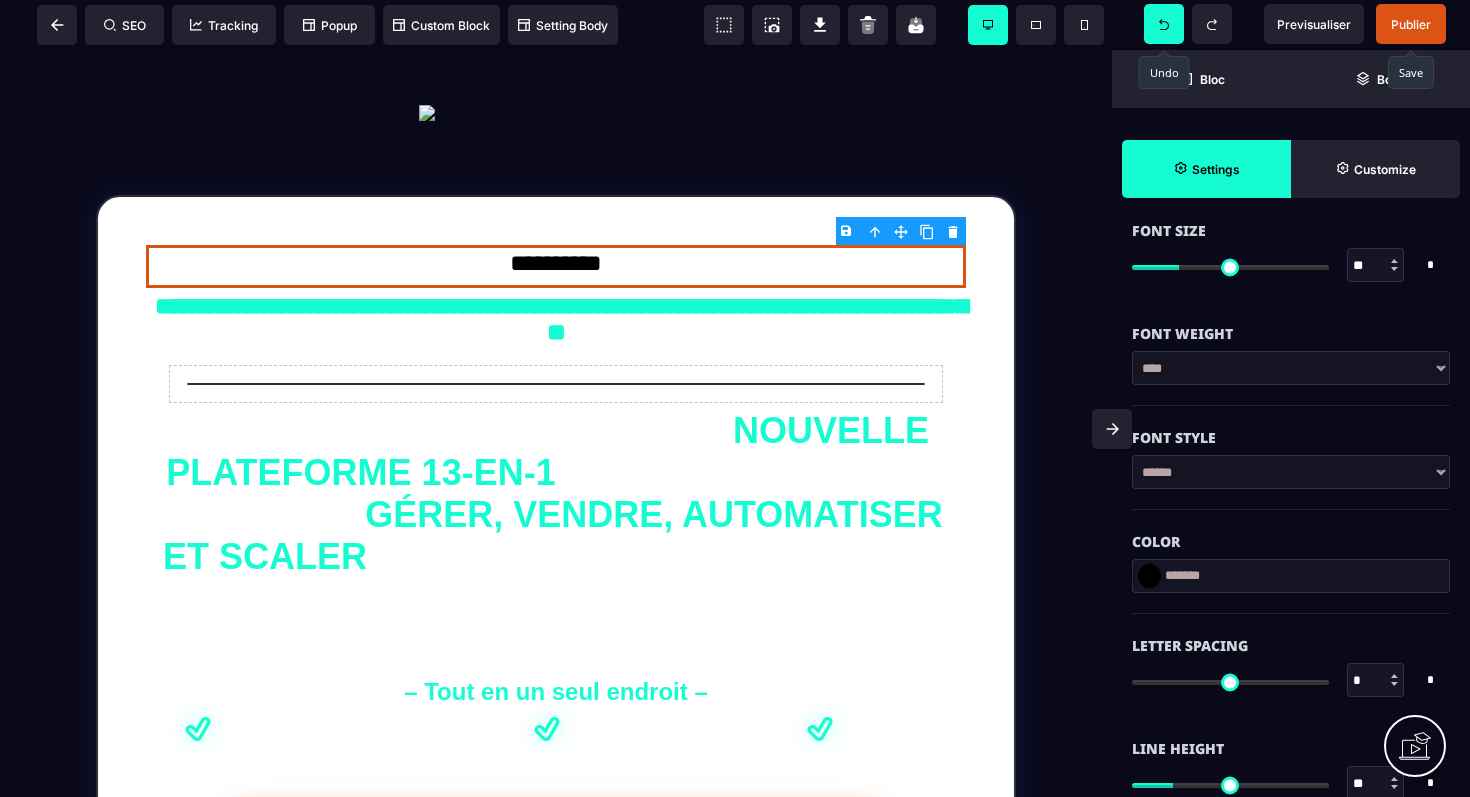 scroll, scrollTop: 342, scrollLeft: 0, axis: vertical 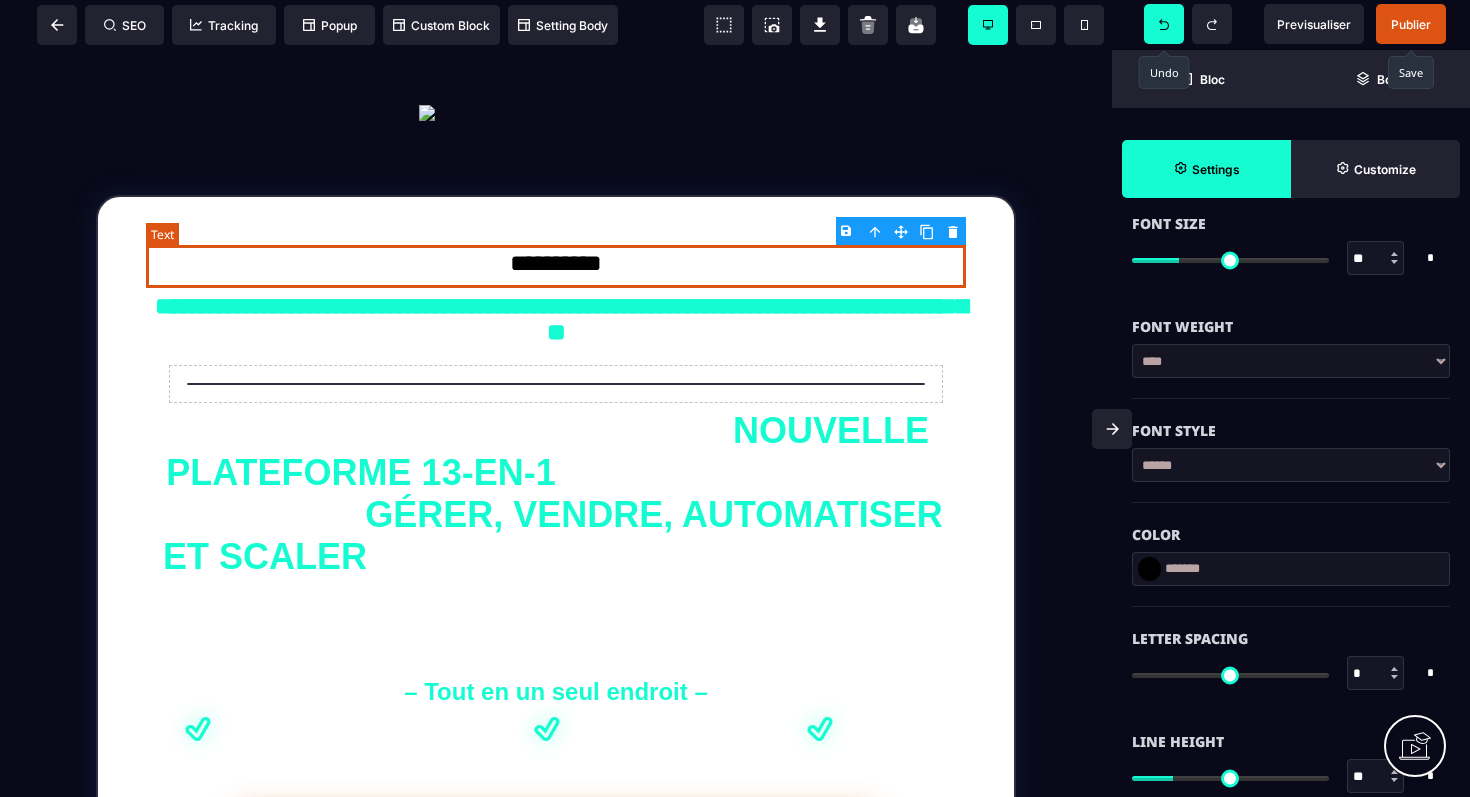 click on "**********" at bounding box center [556, 266] 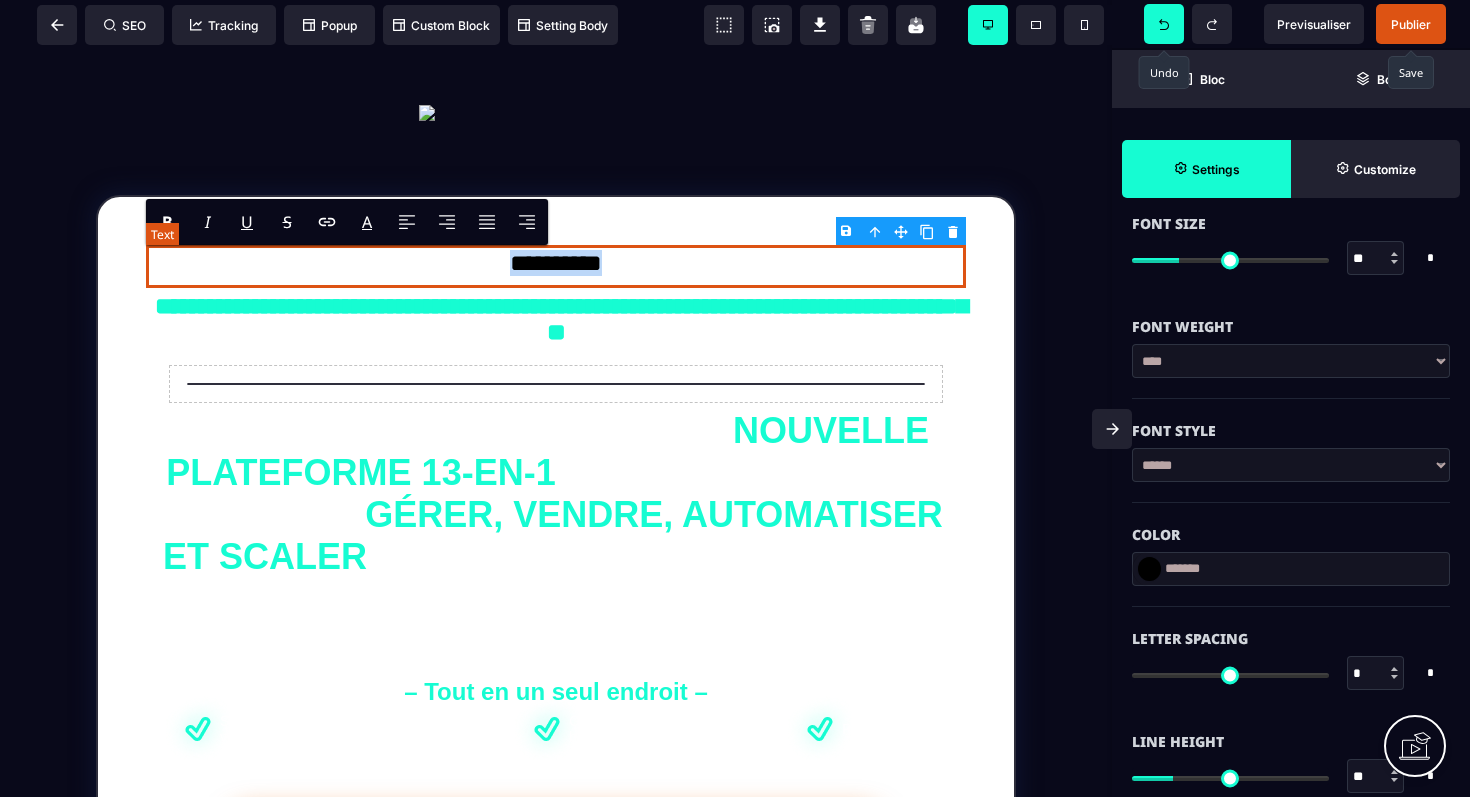 drag, startPoint x: 618, startPoint y: 269, endPoint x: 484, endPoint y: 277, distance: 134.23859 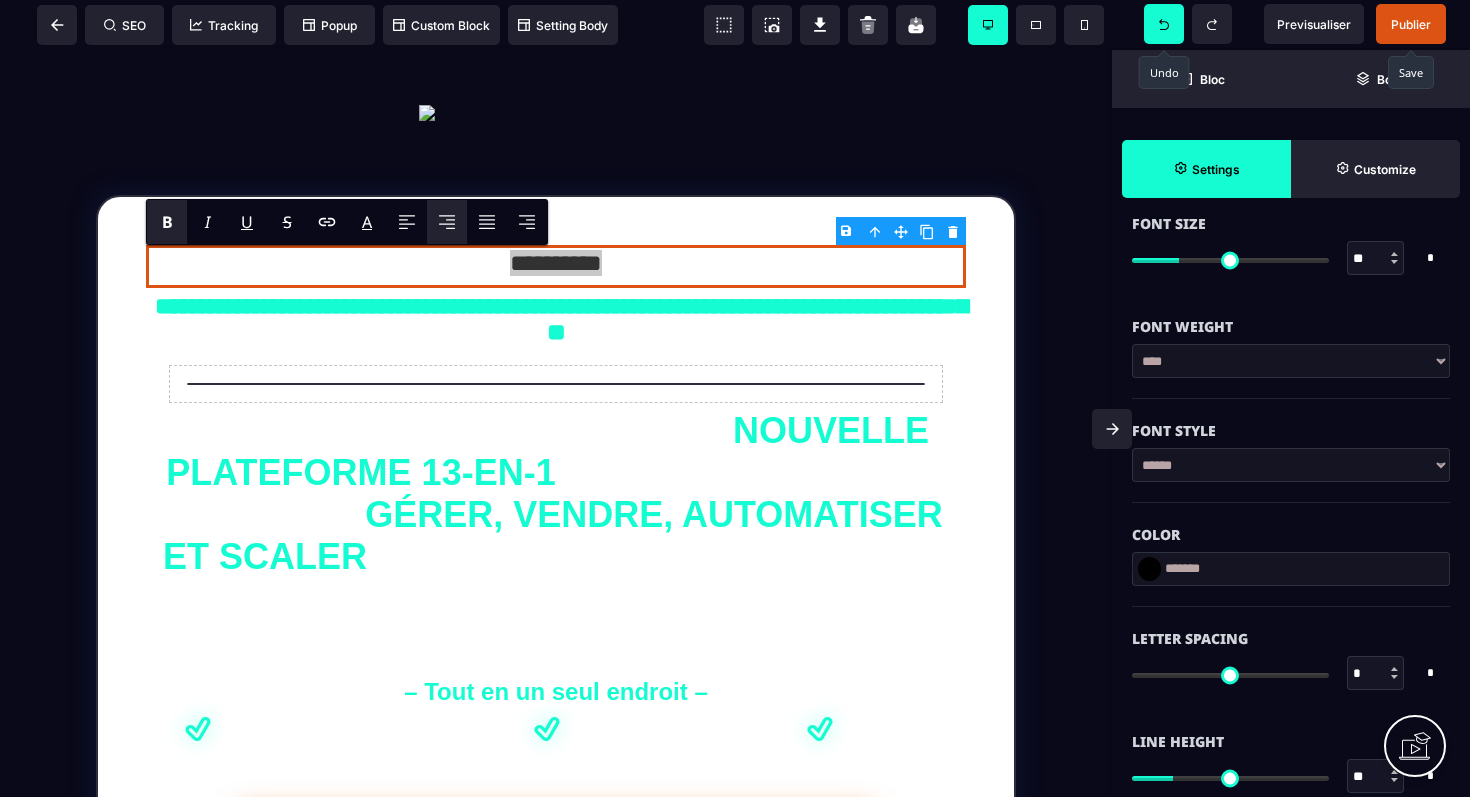 click on "B" at bounding box center [167, 222] 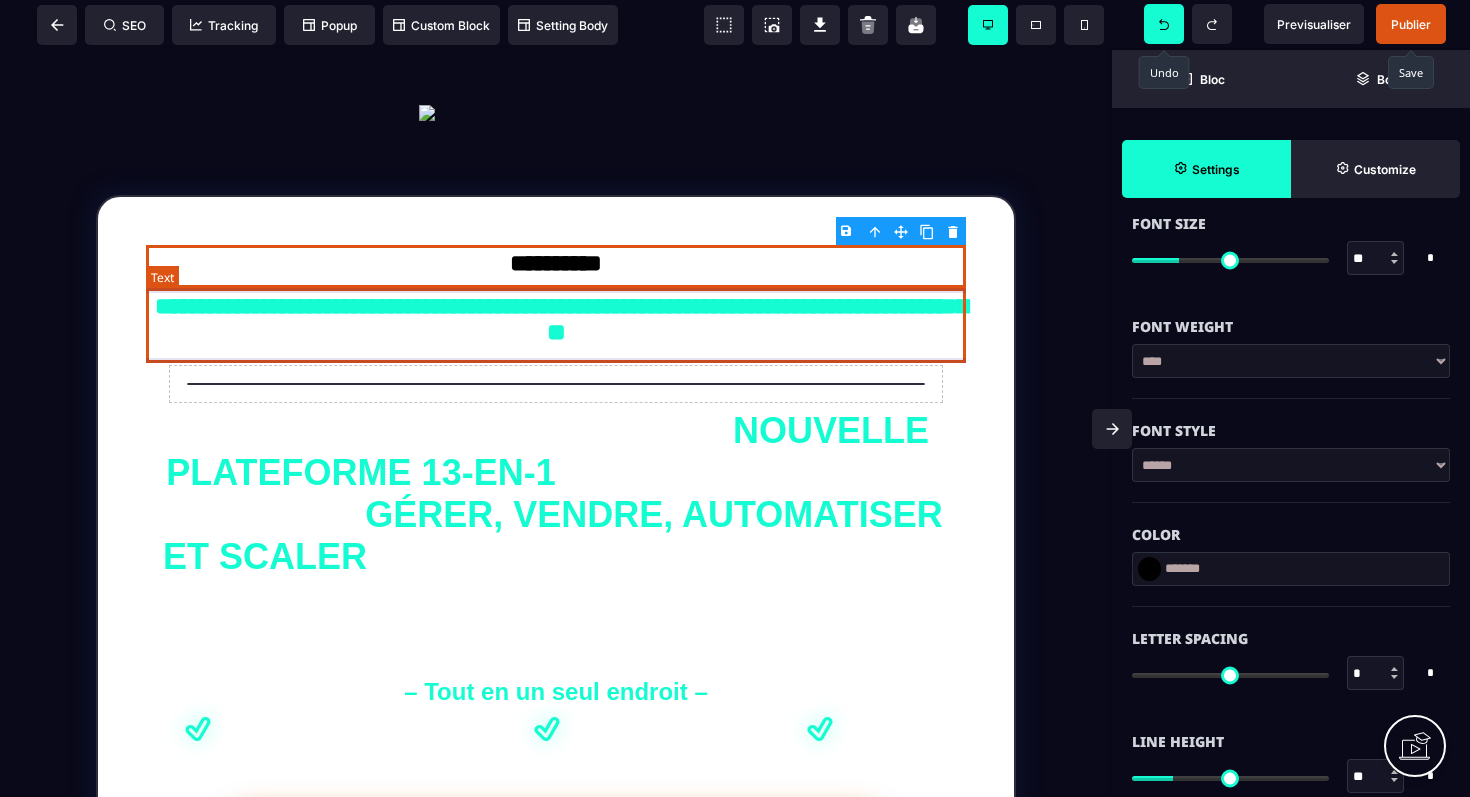 click on "**********" at bounding box center (556, 325) 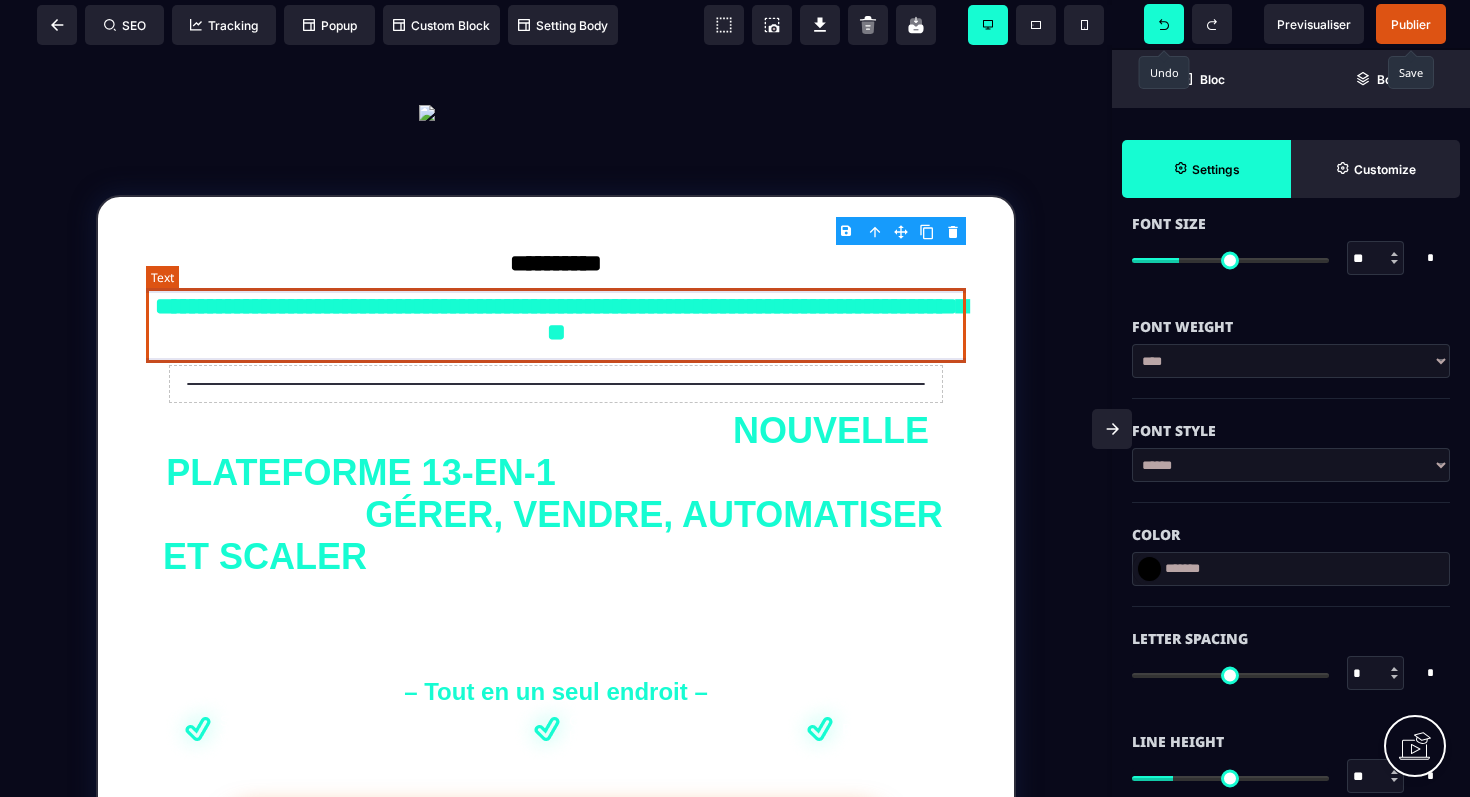 scroll, scrollTop: 0, scrollLeft: 0, axis: both 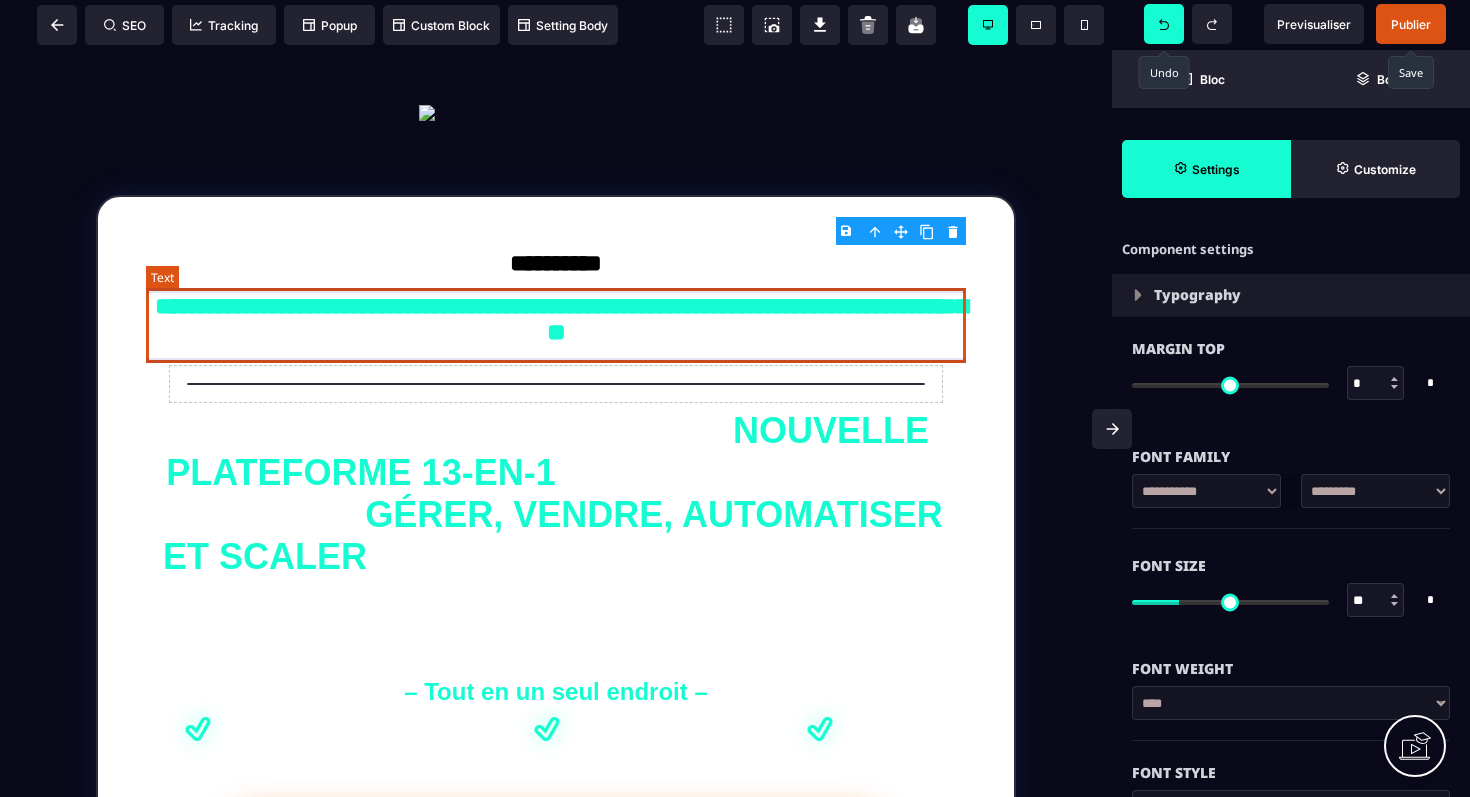 select on "***" 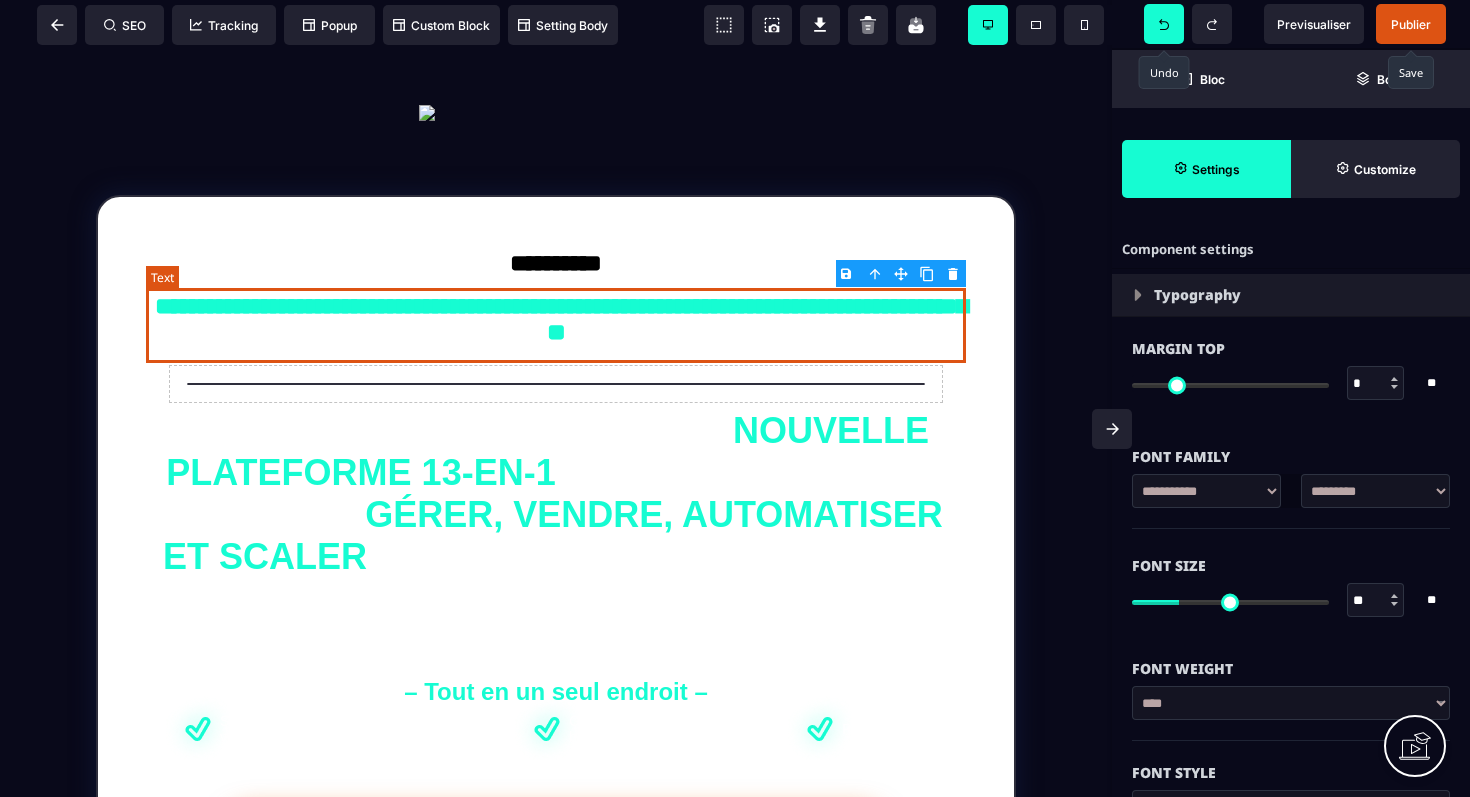 click on "**********" at bounding box center [556, 325] 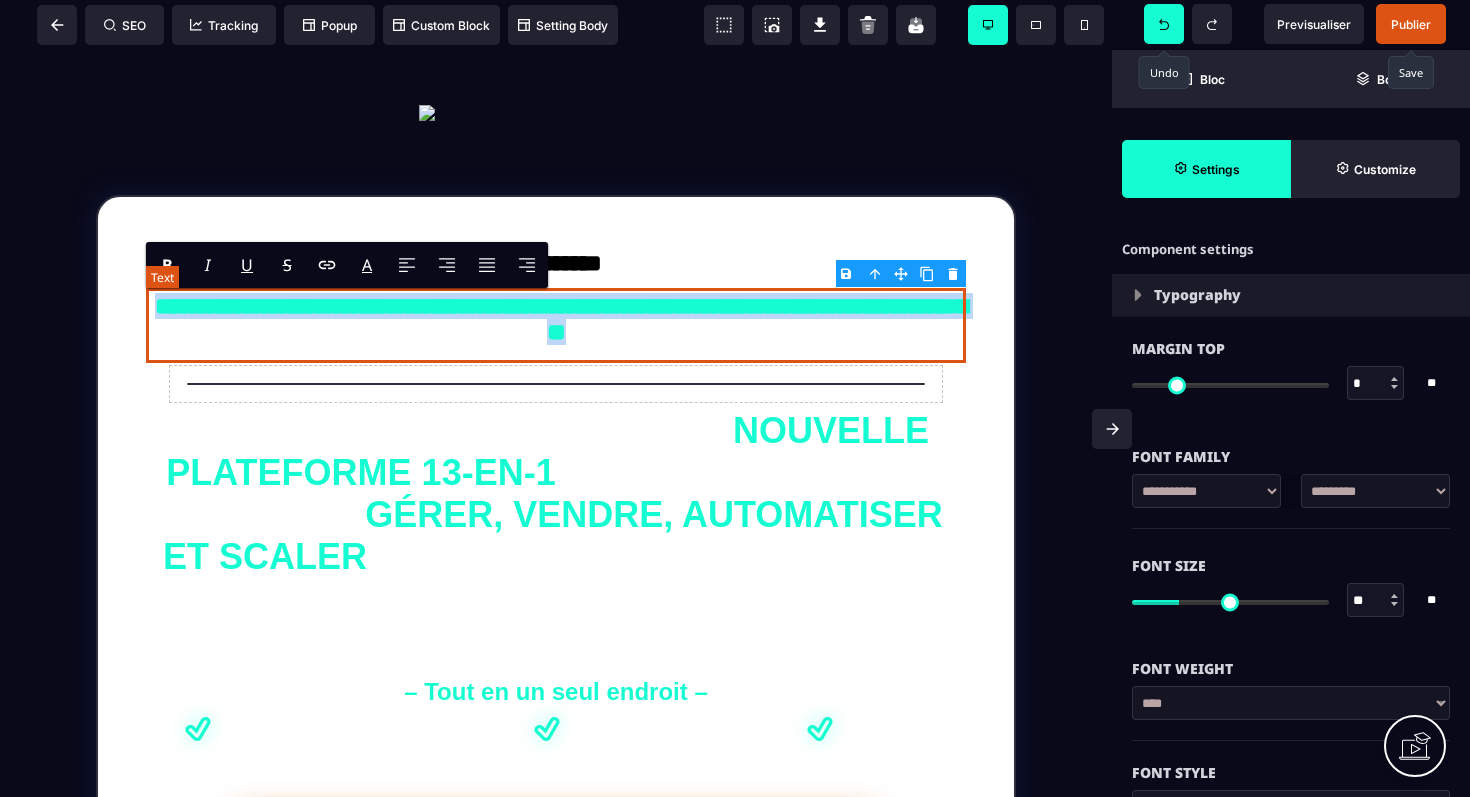 drag, startPoint x: 707, startPoint y: 339, endPoint x: 157, endPoint y: 298, distance: 551.52606 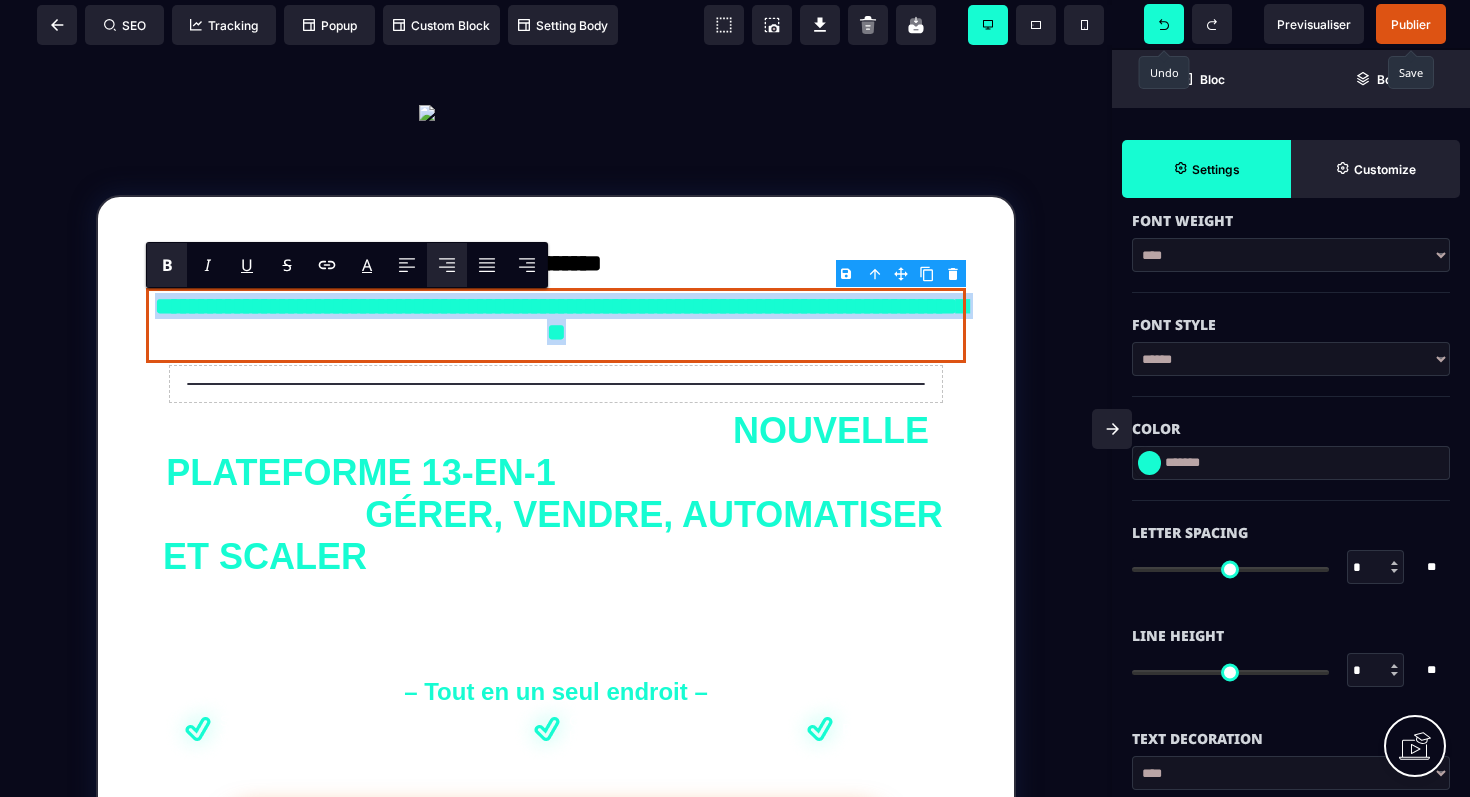 scroll, scrollTop: 450, scrollLeft: 0, axis: vertical 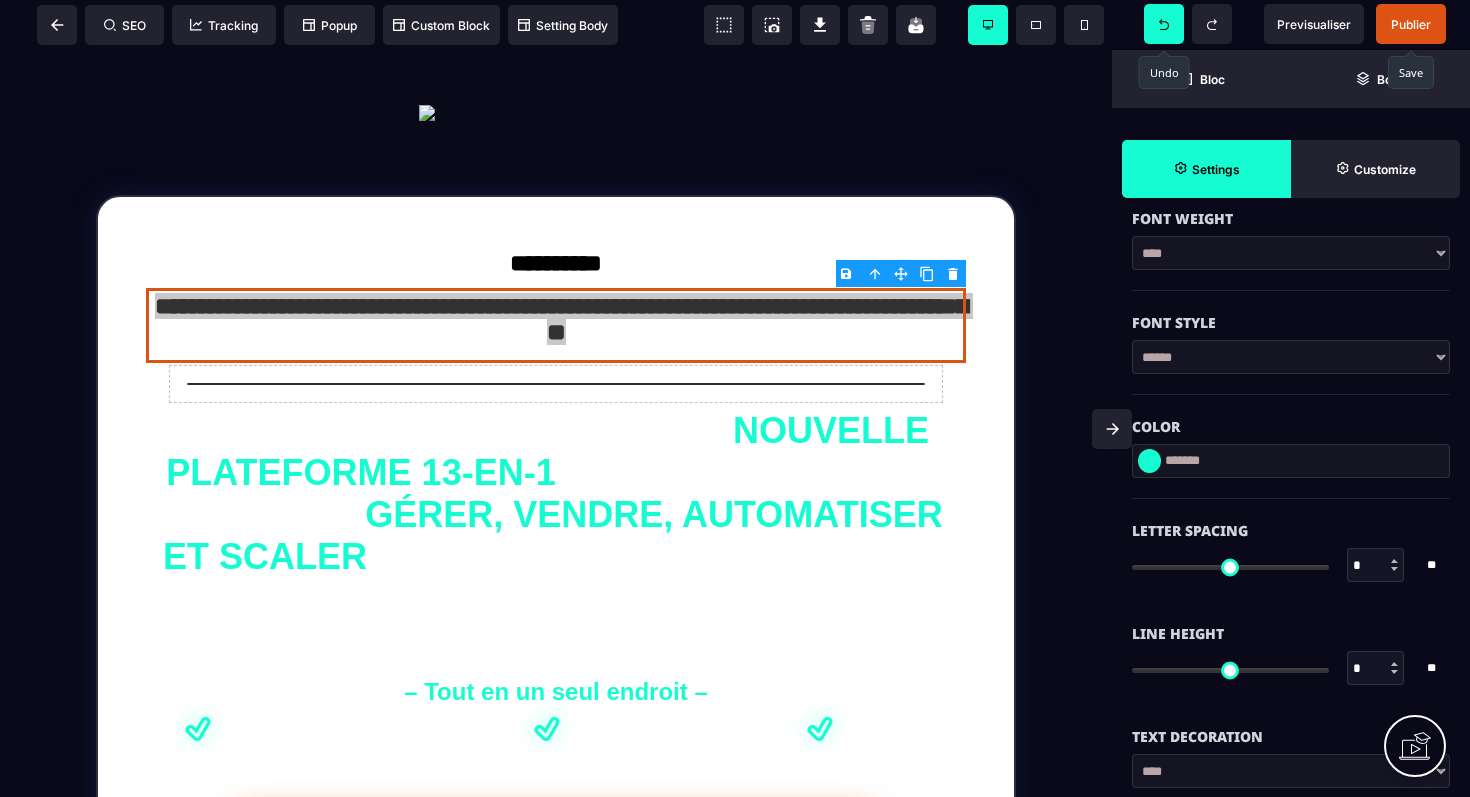 click at bounding box center (1149, 461) 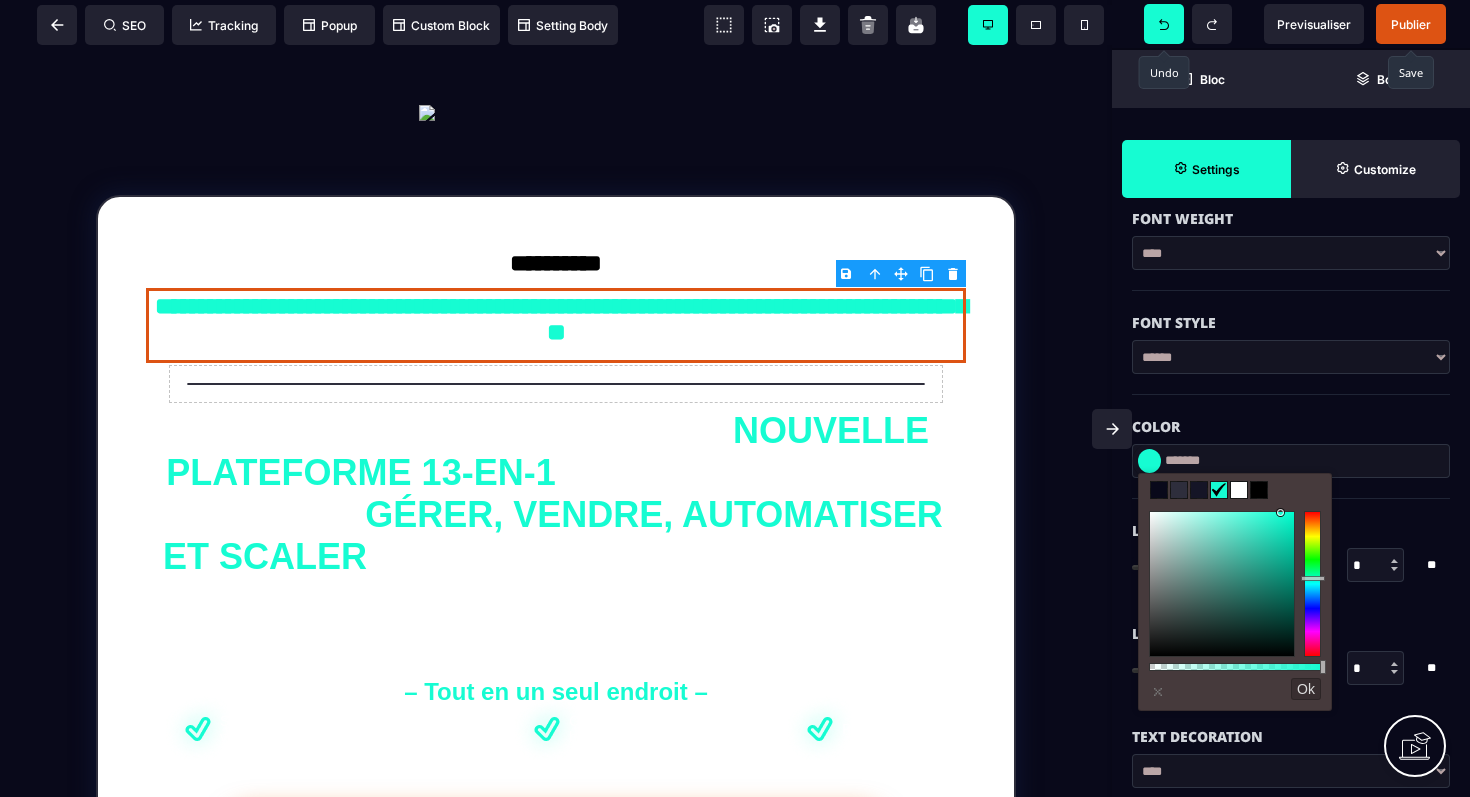 type on "*******" 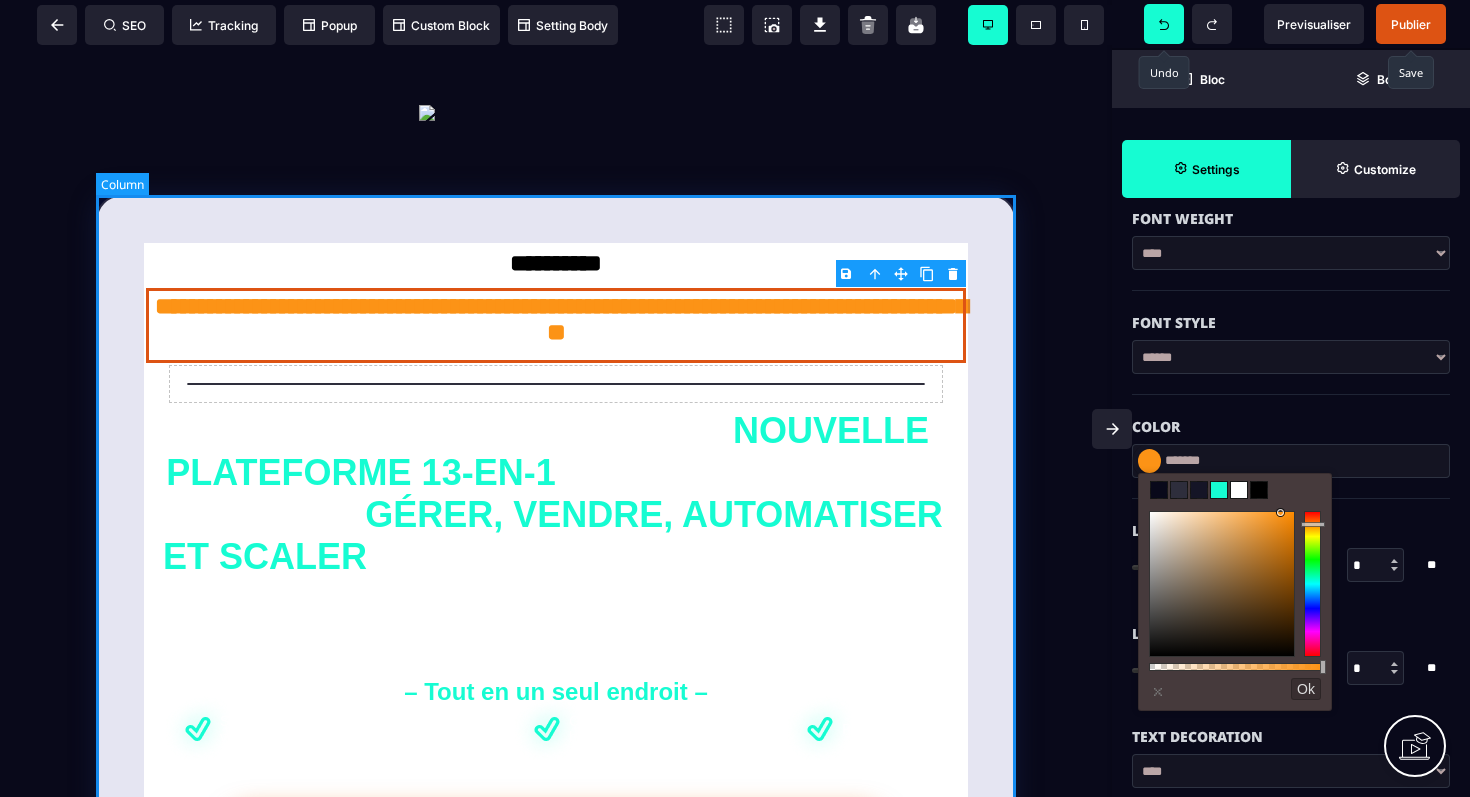 click on "**********" at bounding box center [556, 621] 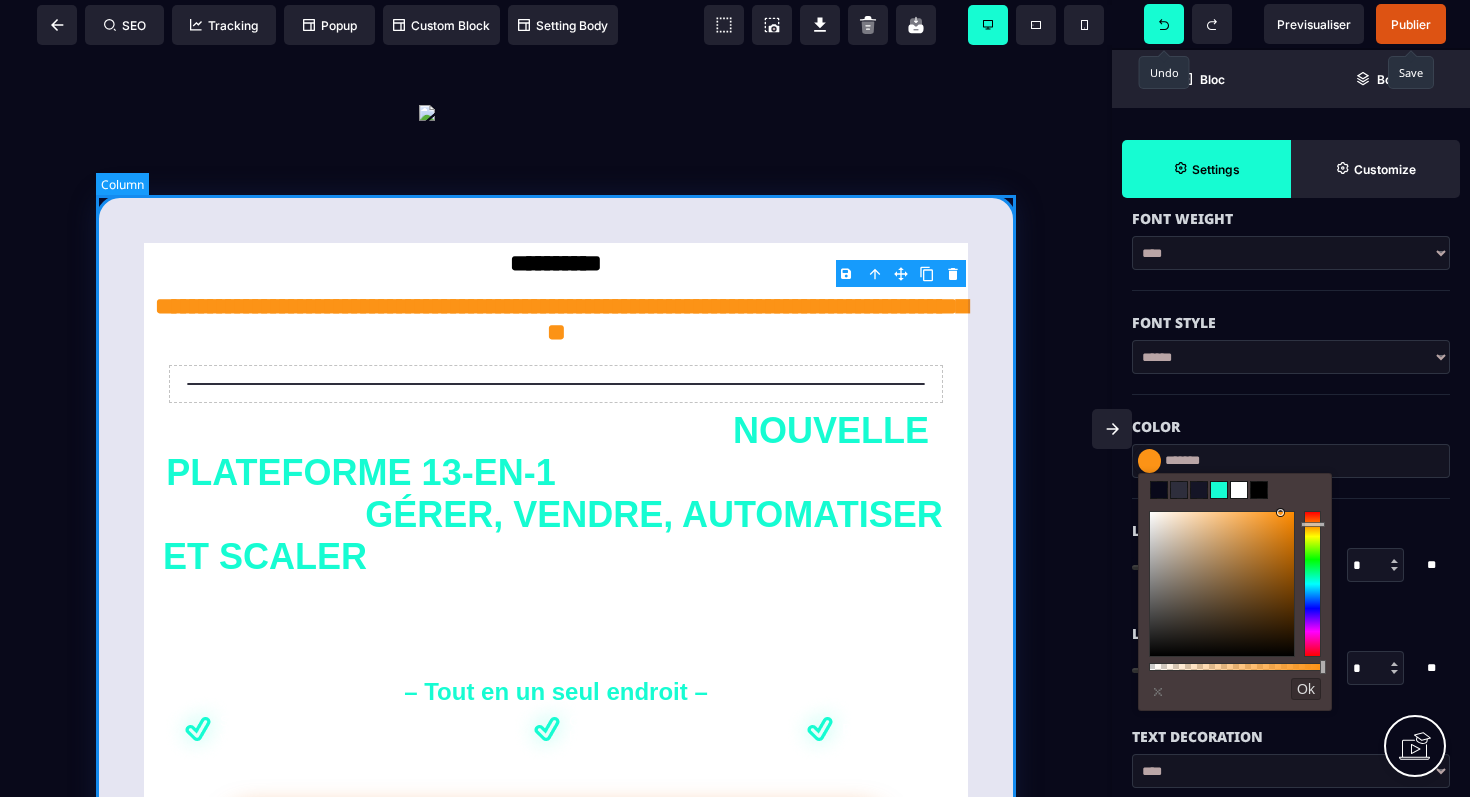 scroll, scrollTop: 0, scrollLeft: 0, axis: both 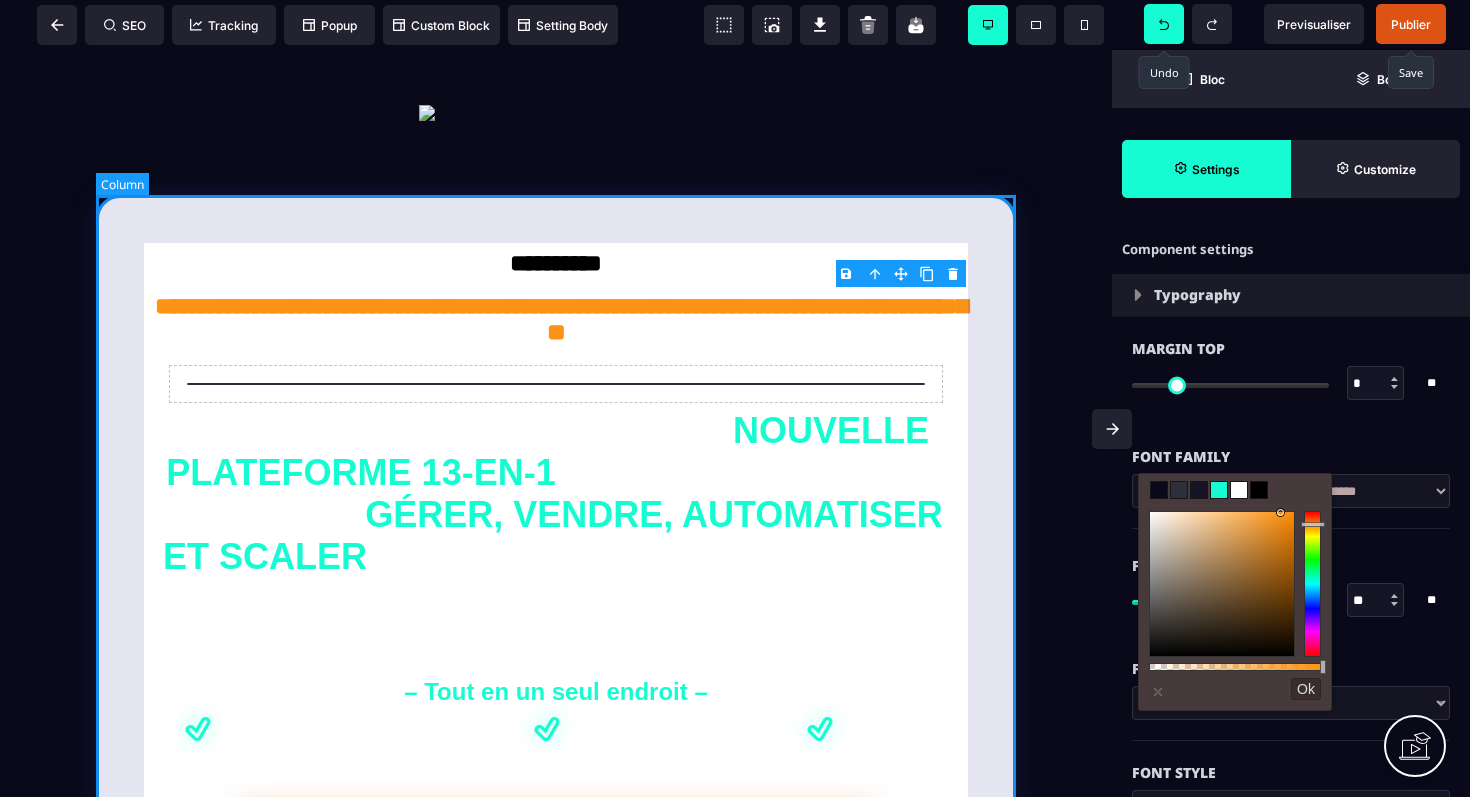 select on "*****" 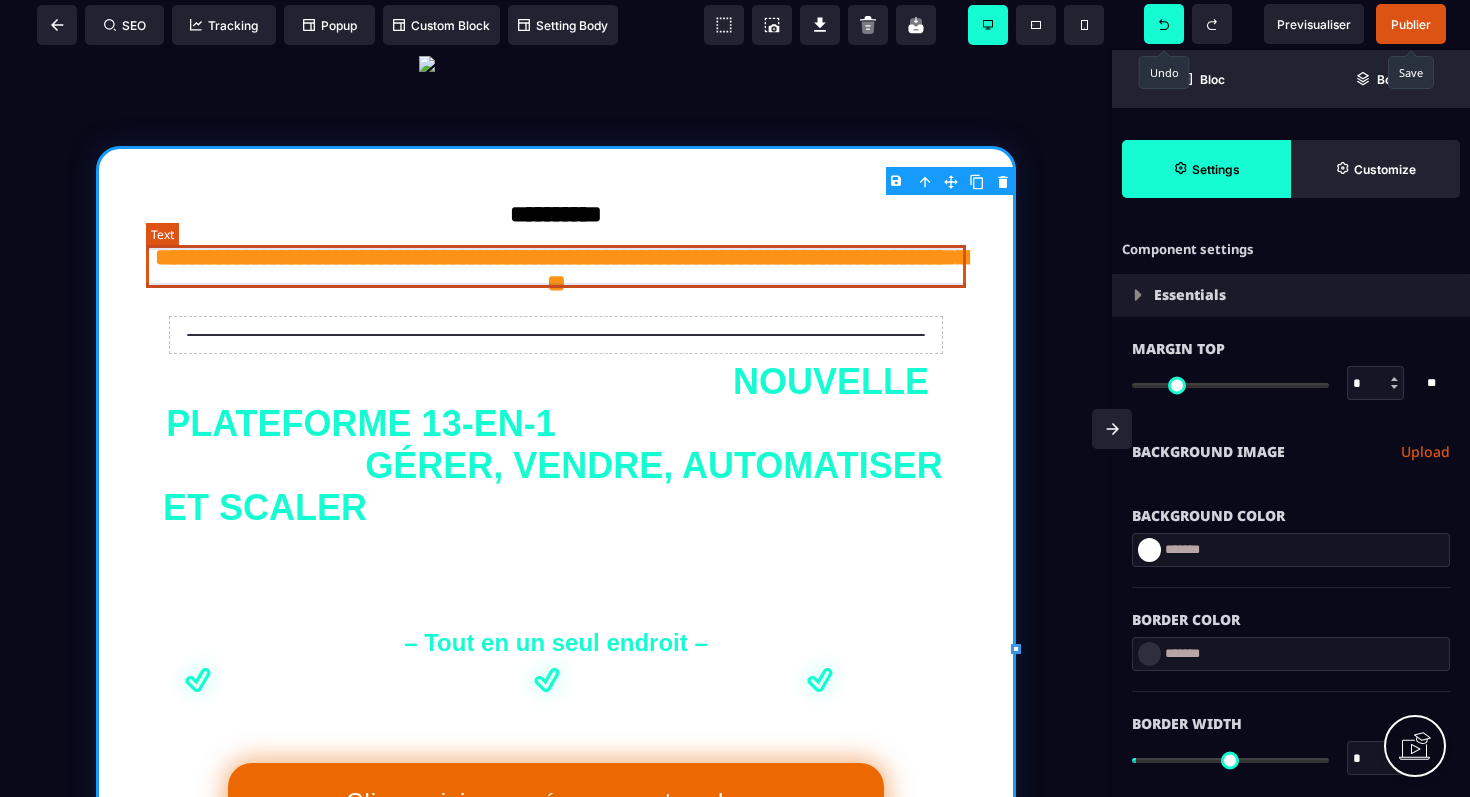 scroll, scrollTop: 0, scrollLeft: 0, axis: both 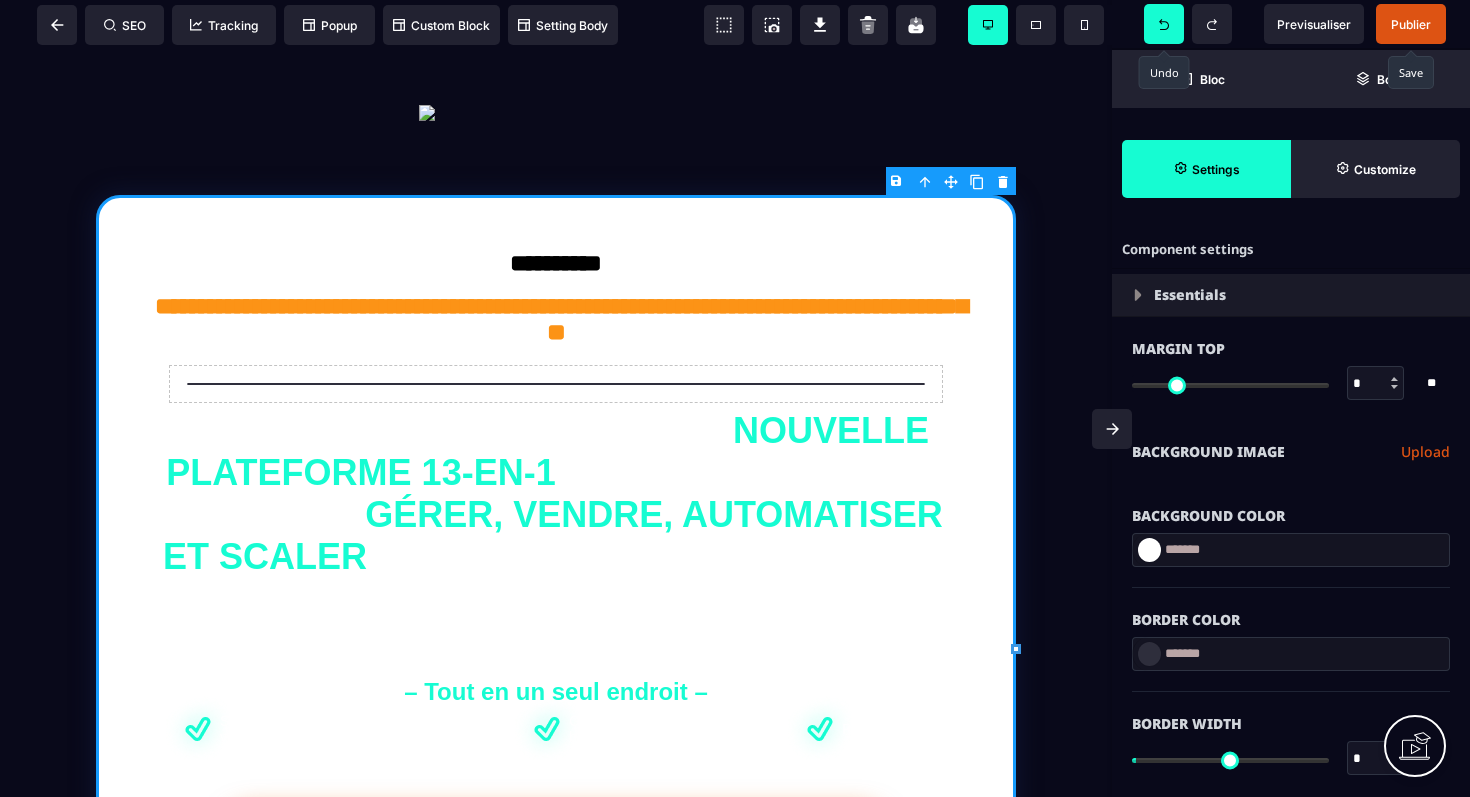 click on "Publier" at bounding box center (1411, 24) 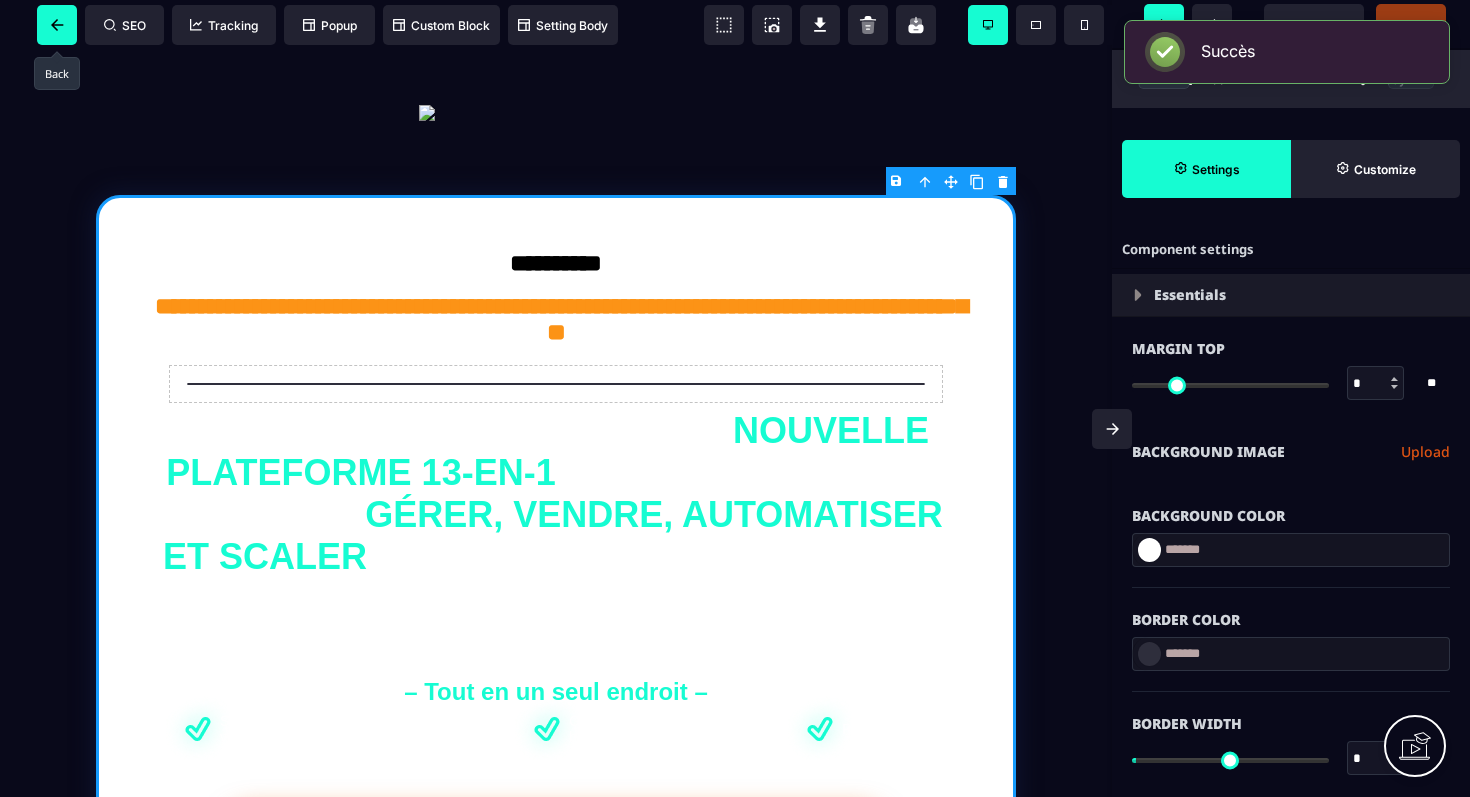click 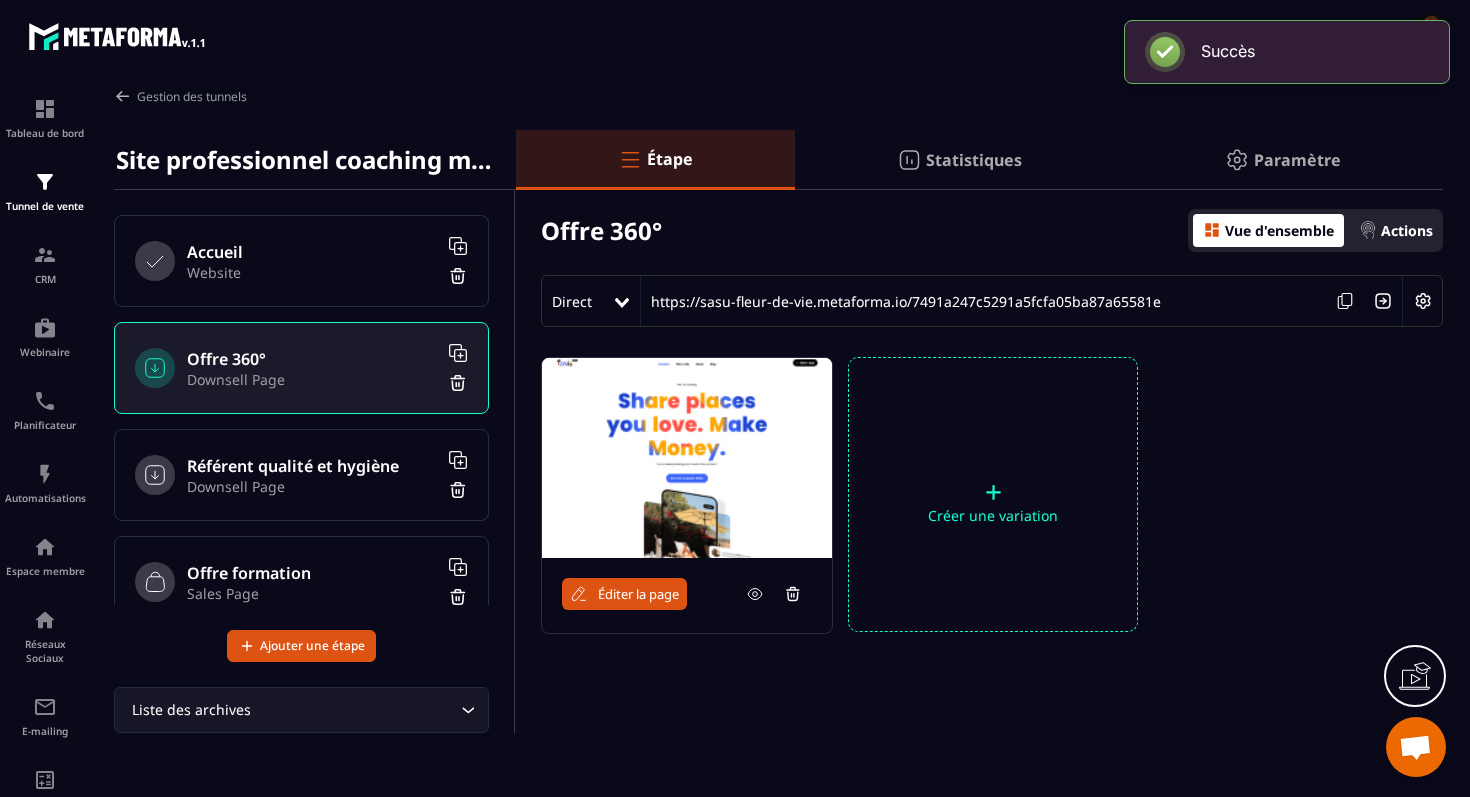click on "Website" at bounding box center (312, 272) 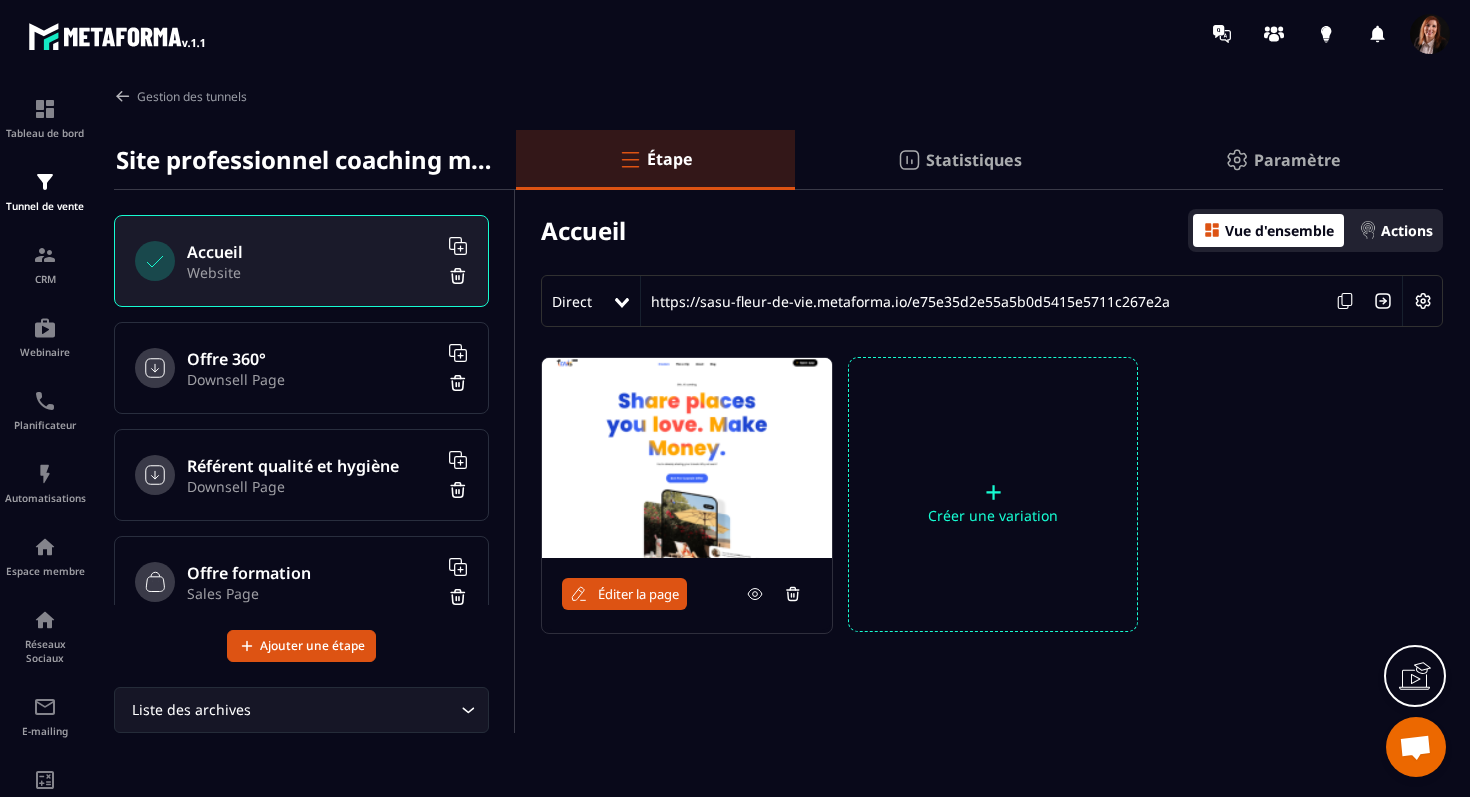 click on "Éditer la page" at bounding box center (624, 594) 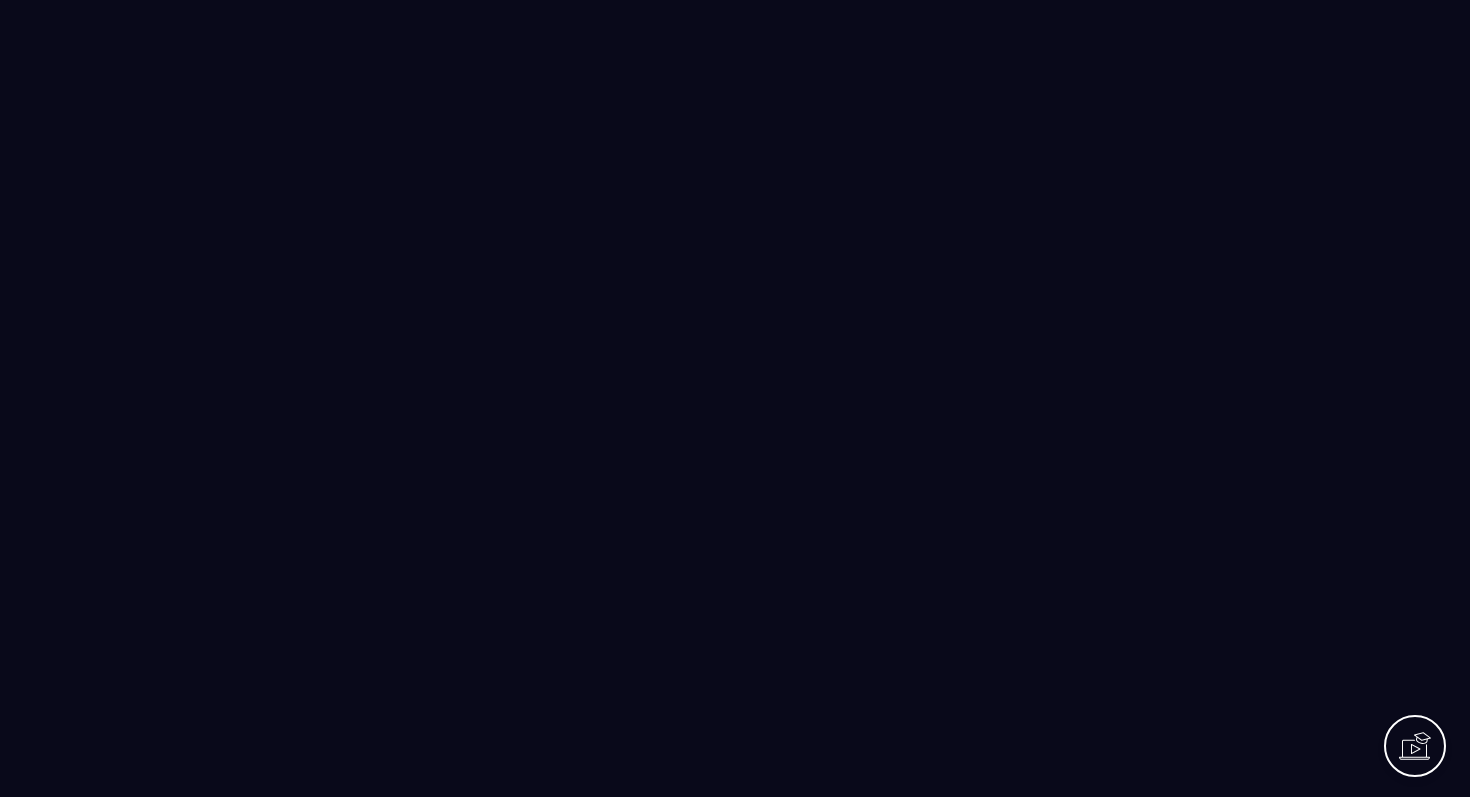 scroll, scrollTop: 0, scrollLeft: 0, axis: both 